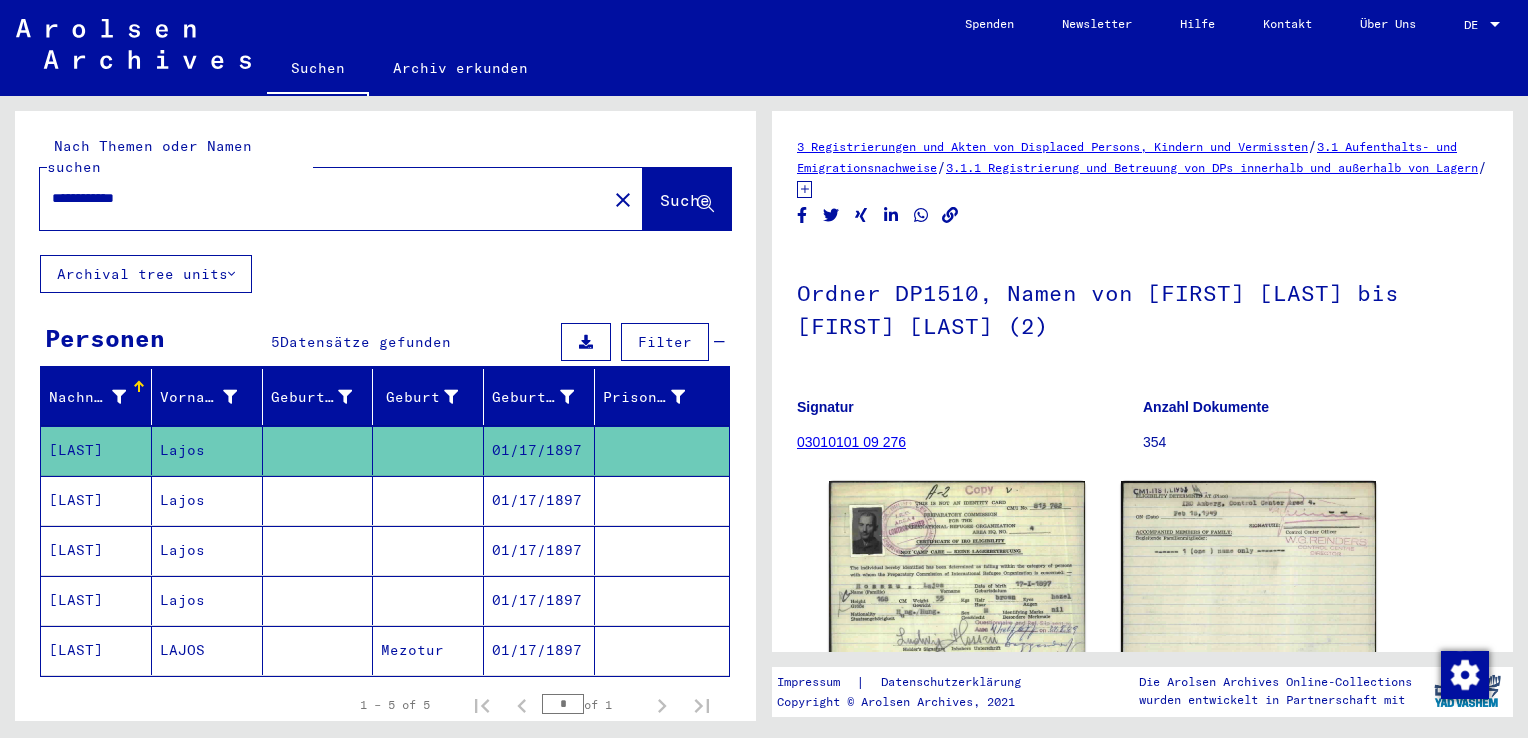 scroll, scrollTop: 0, scrollLeft: 0, axis: both 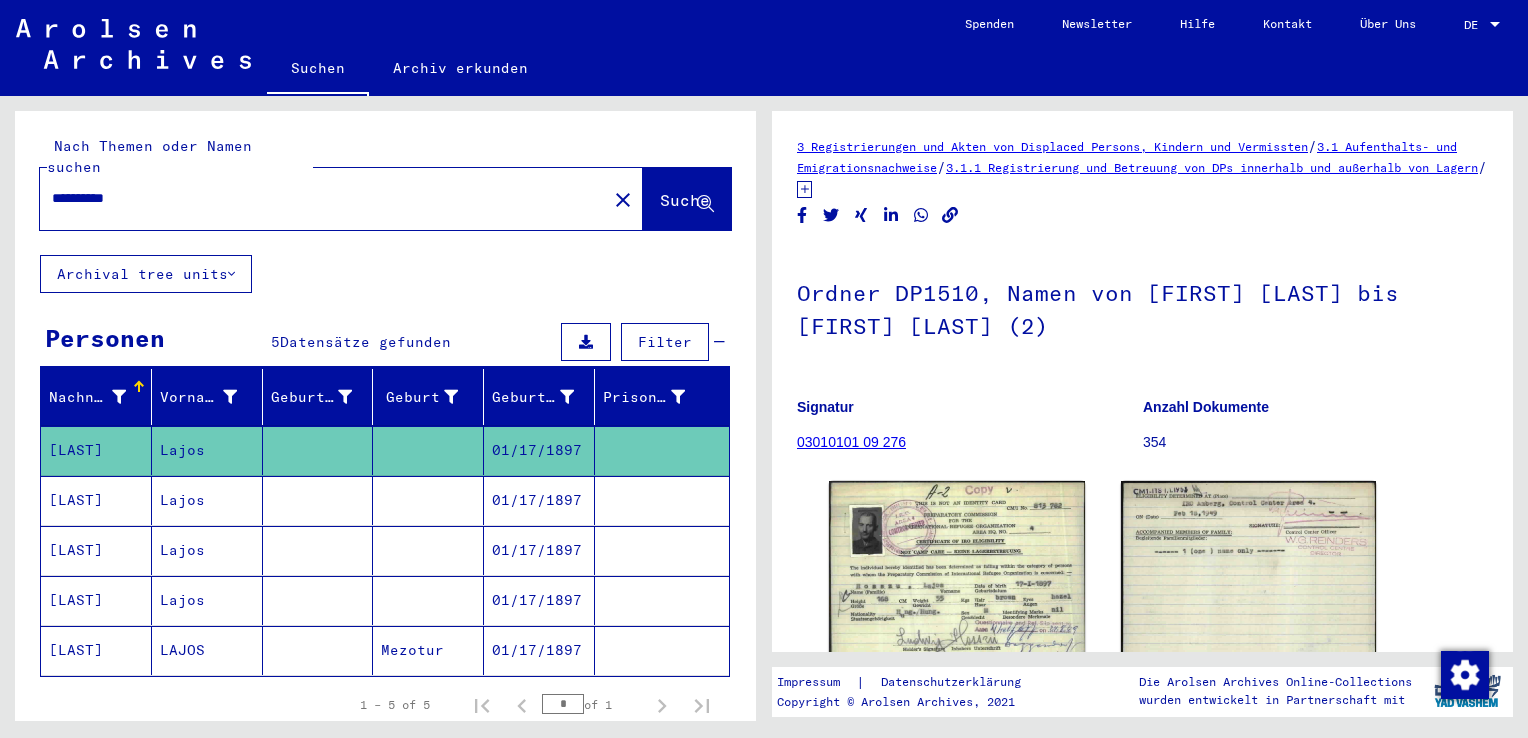click on "Suche" 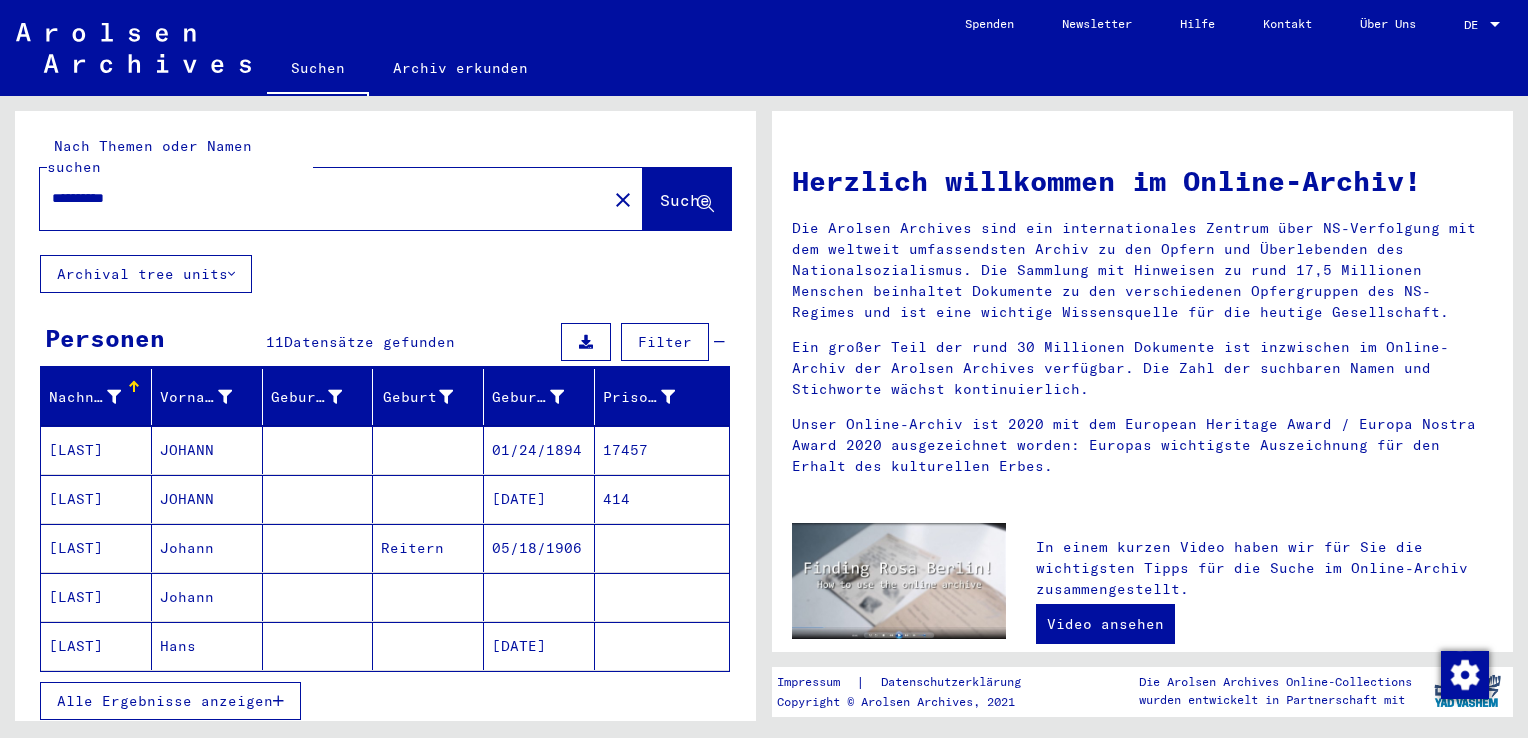 click on "Alle Ergebnisse anzeigen" at bounding box center (165, 701) 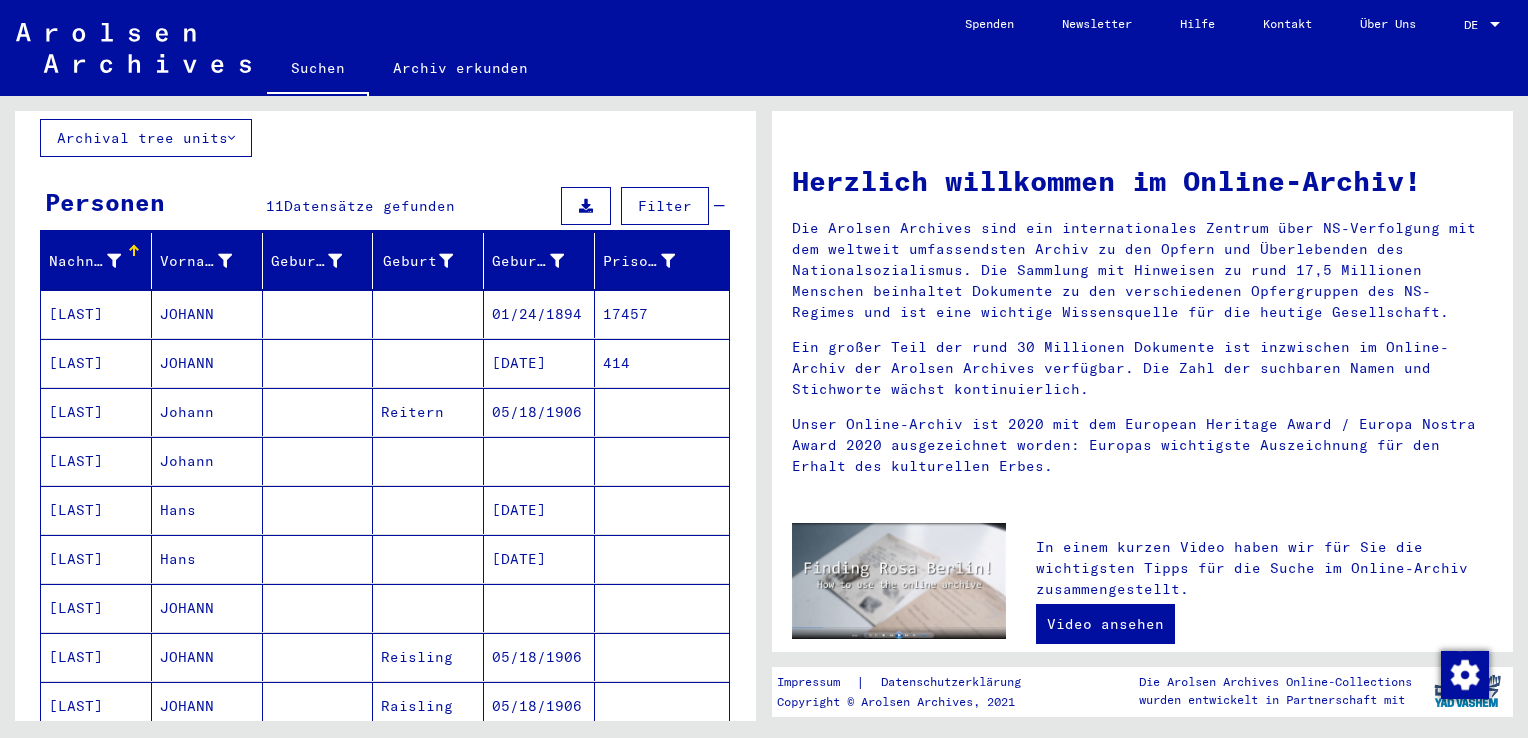 scroll, scrollTop: 0, scrollLeft: 0, axis: both 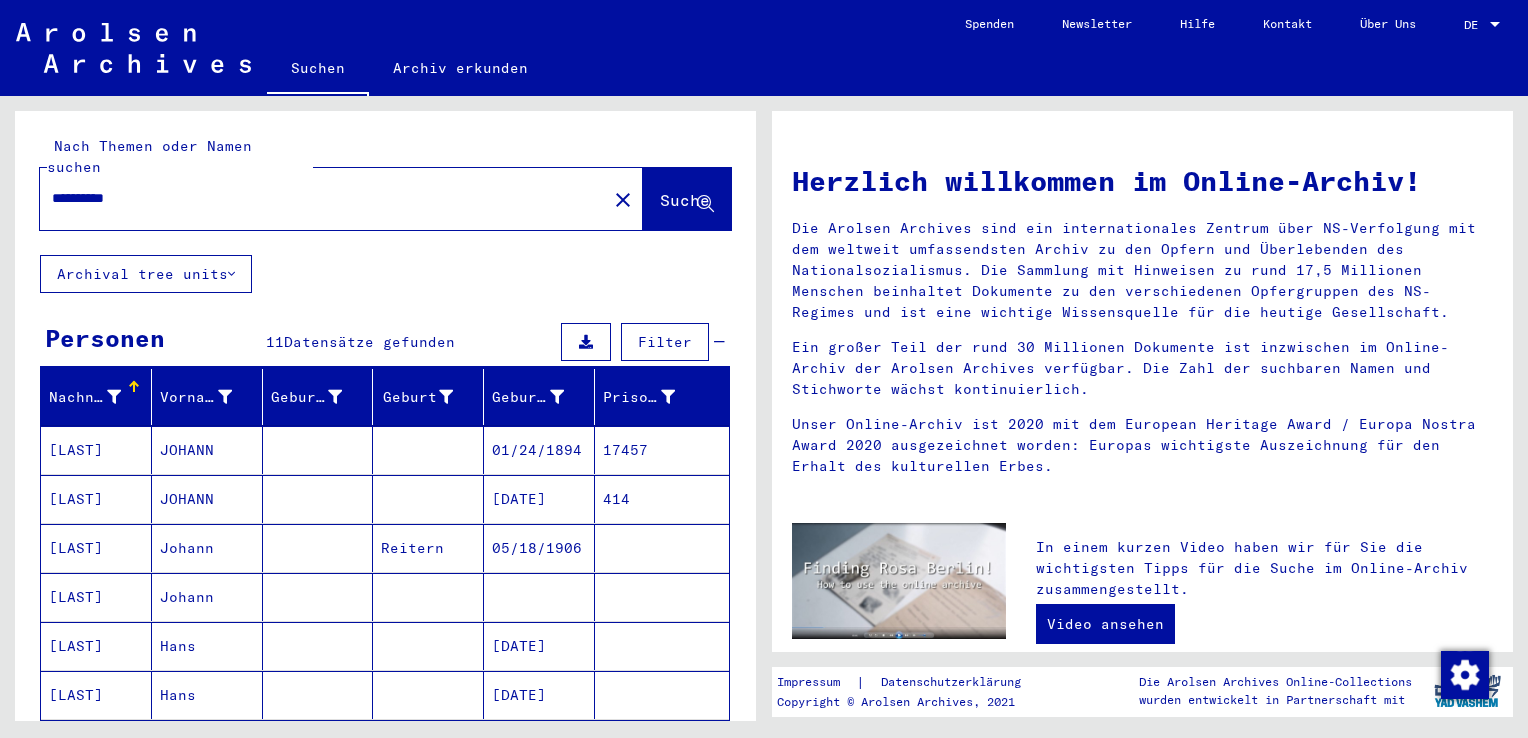 click on "JOHANN" at bounding box center (207, 499) 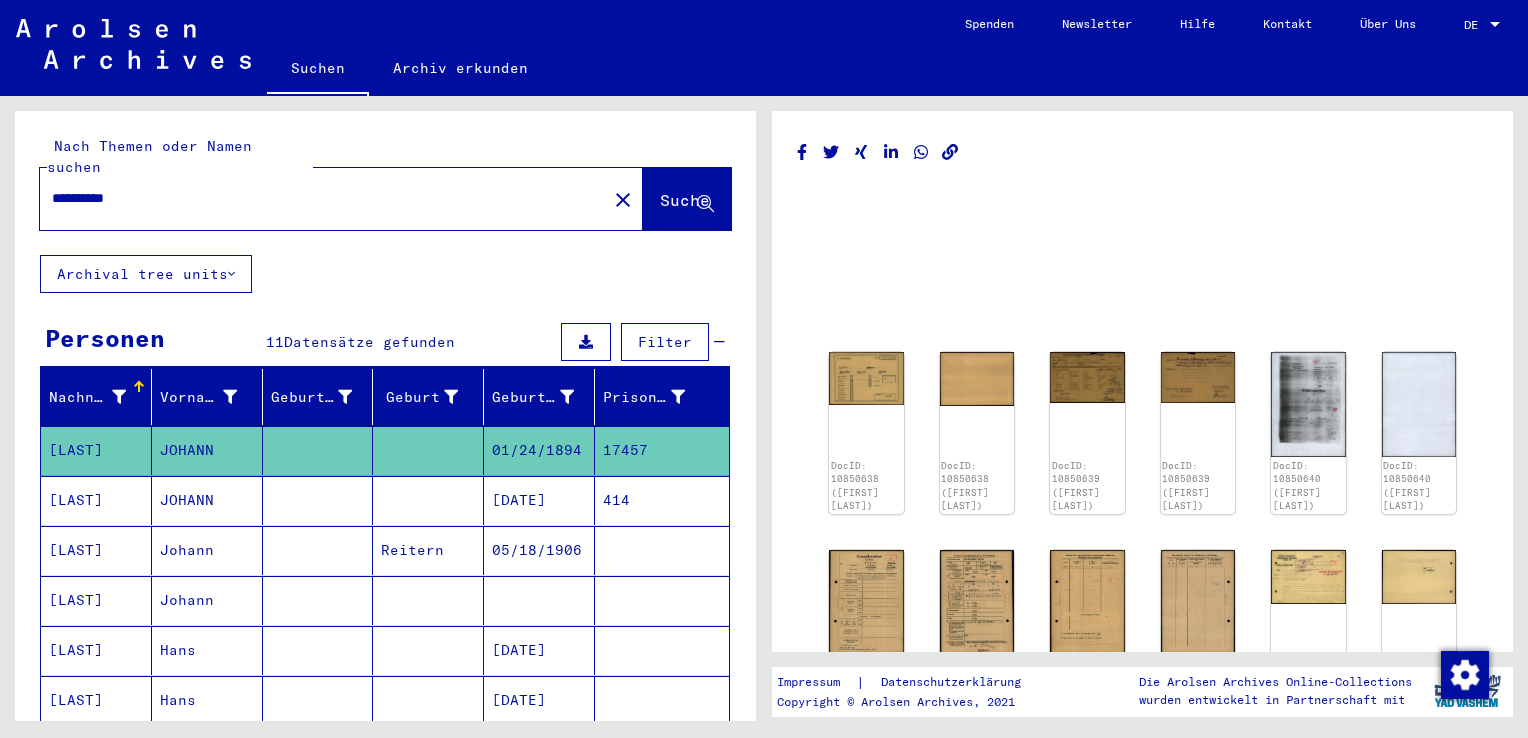 scroll, scrollTop: 0, scrollLeft: 0, axis: both 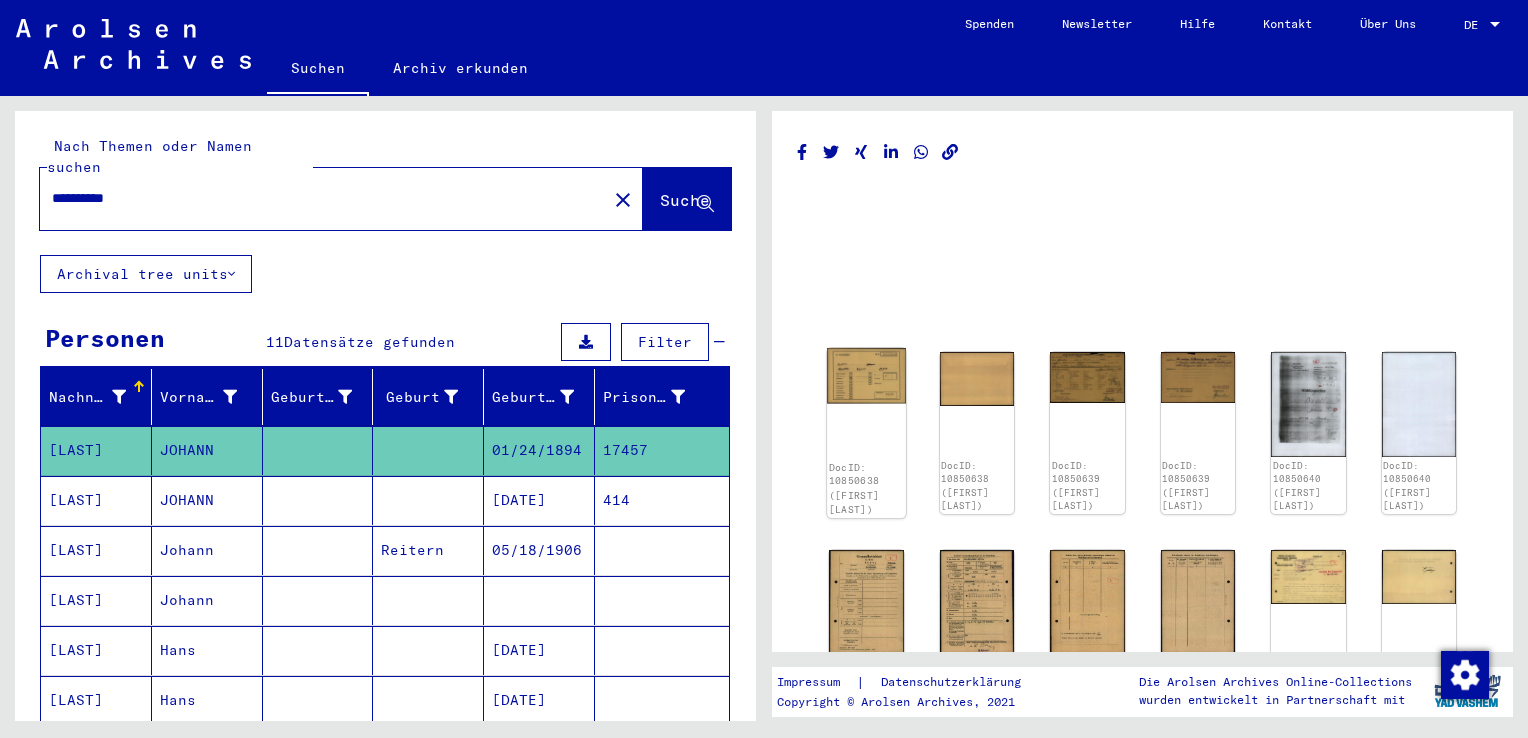 click 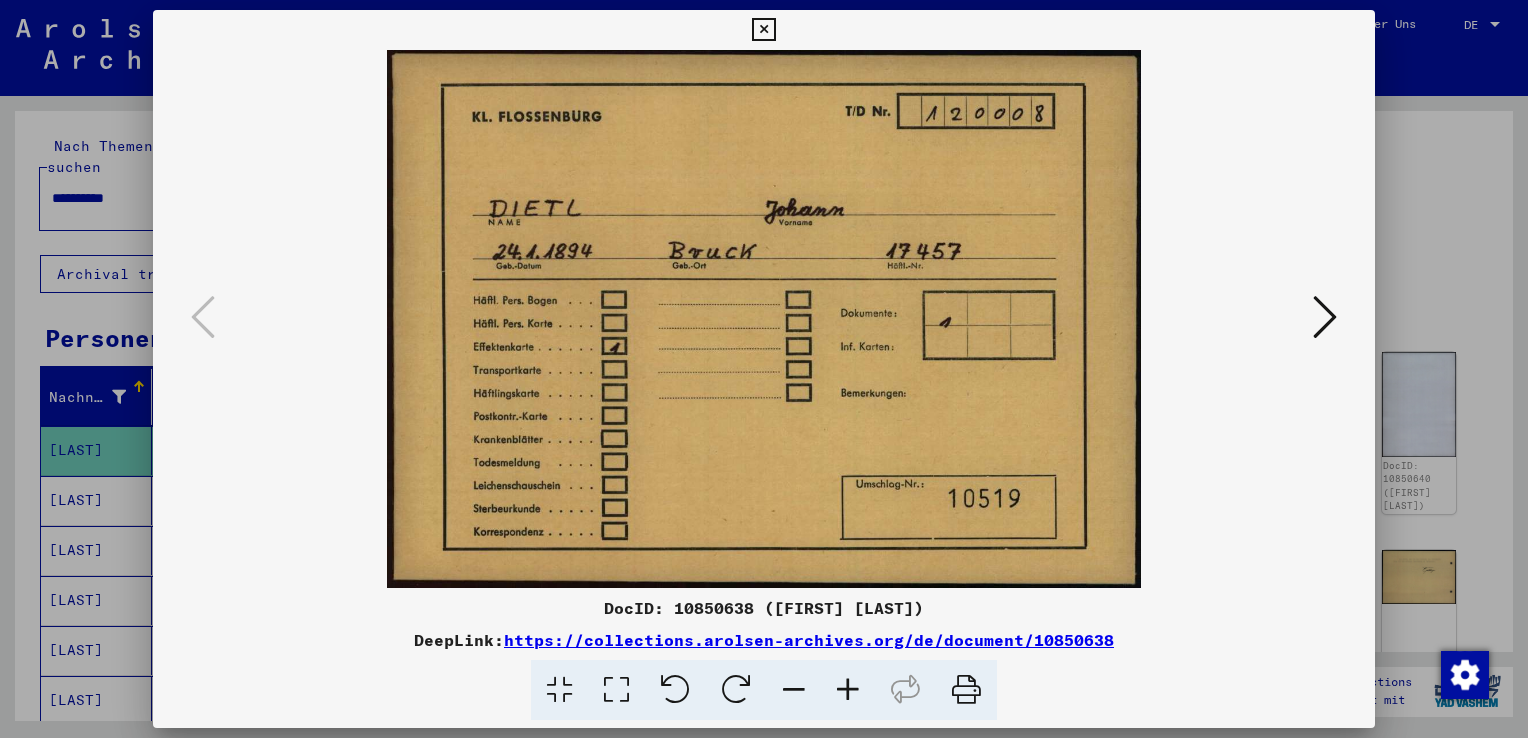 click at bounding box center [763, 30] 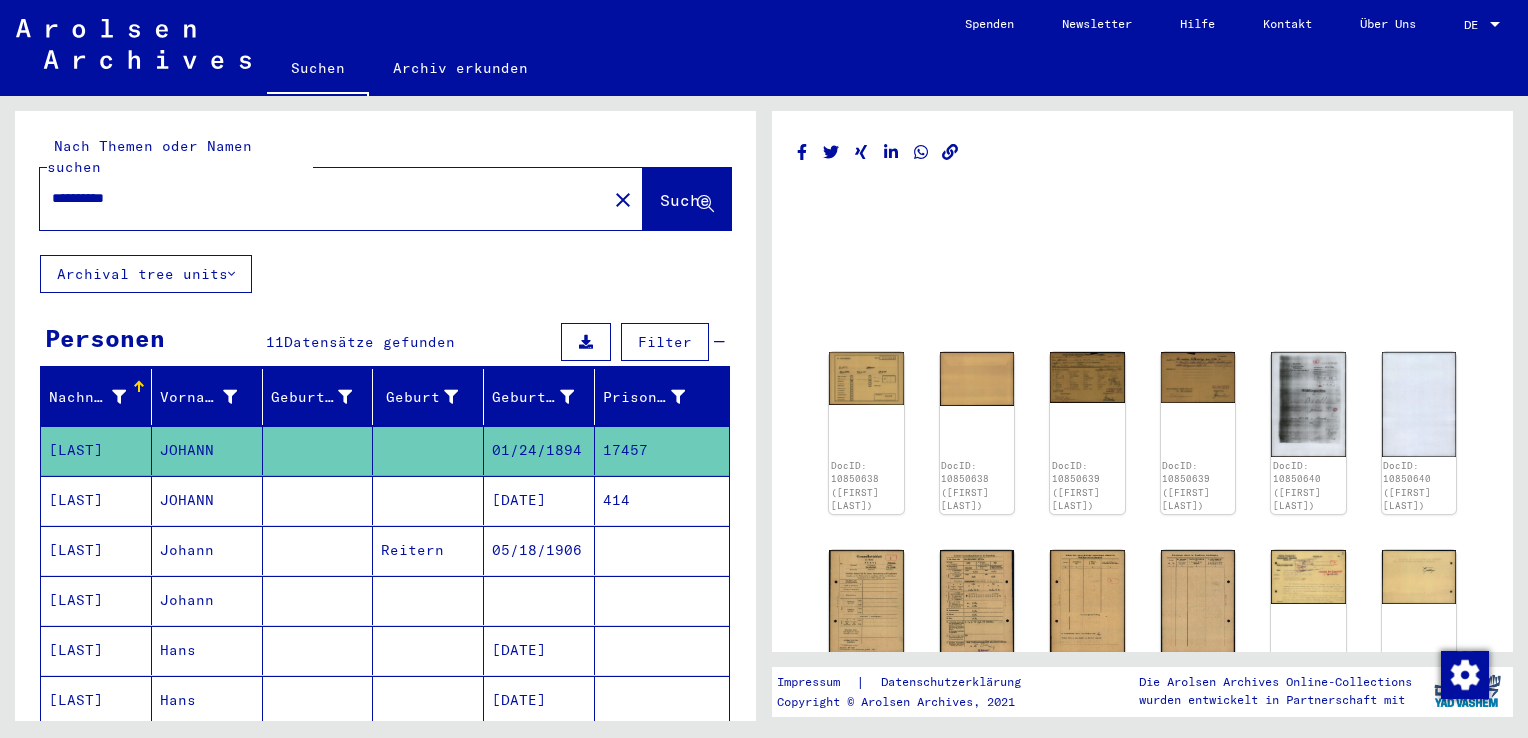 scroll, scrollTop: 0, scrollLeft: 0, axis: both 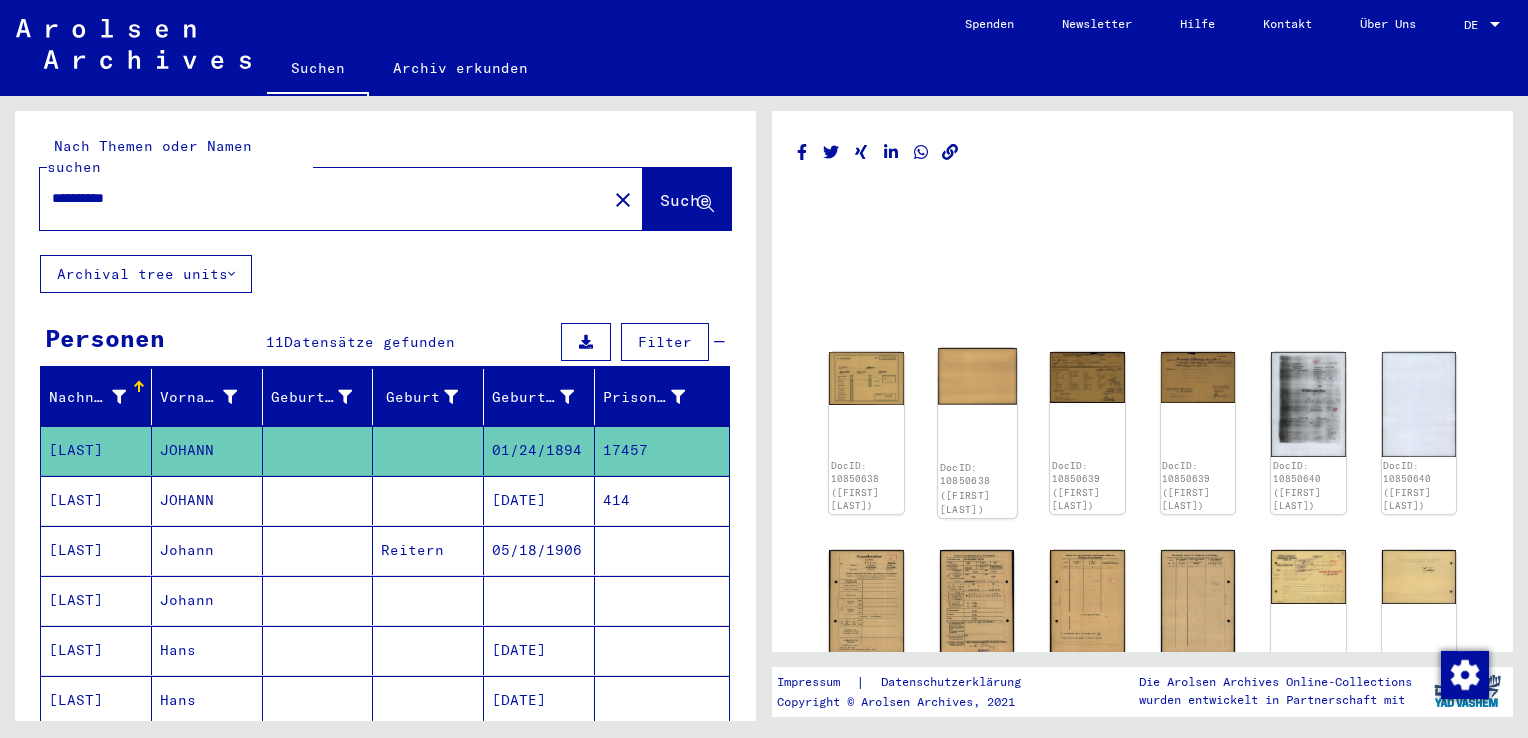 click 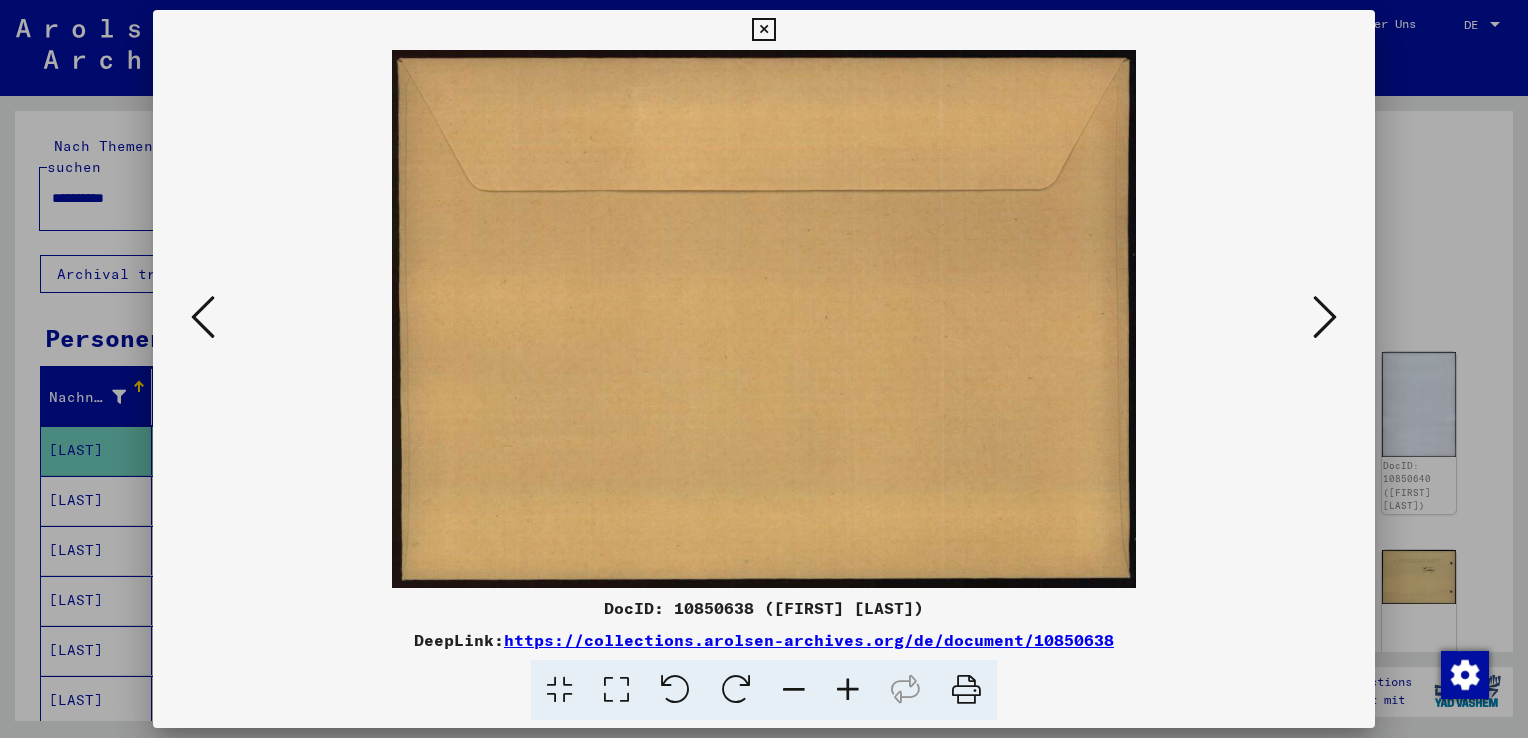 click at bounding box center (764, 319) 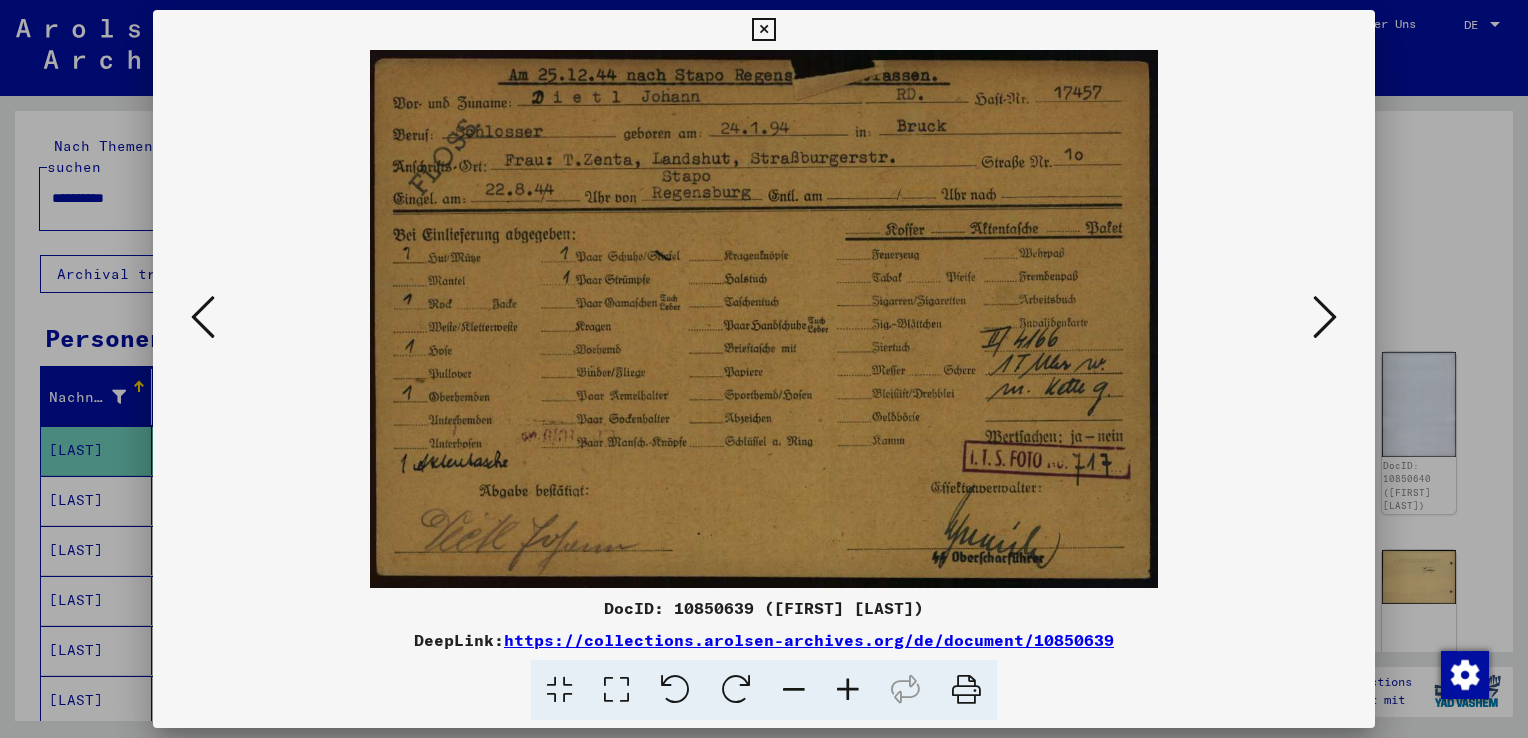 click at bounding box center [763, 30] 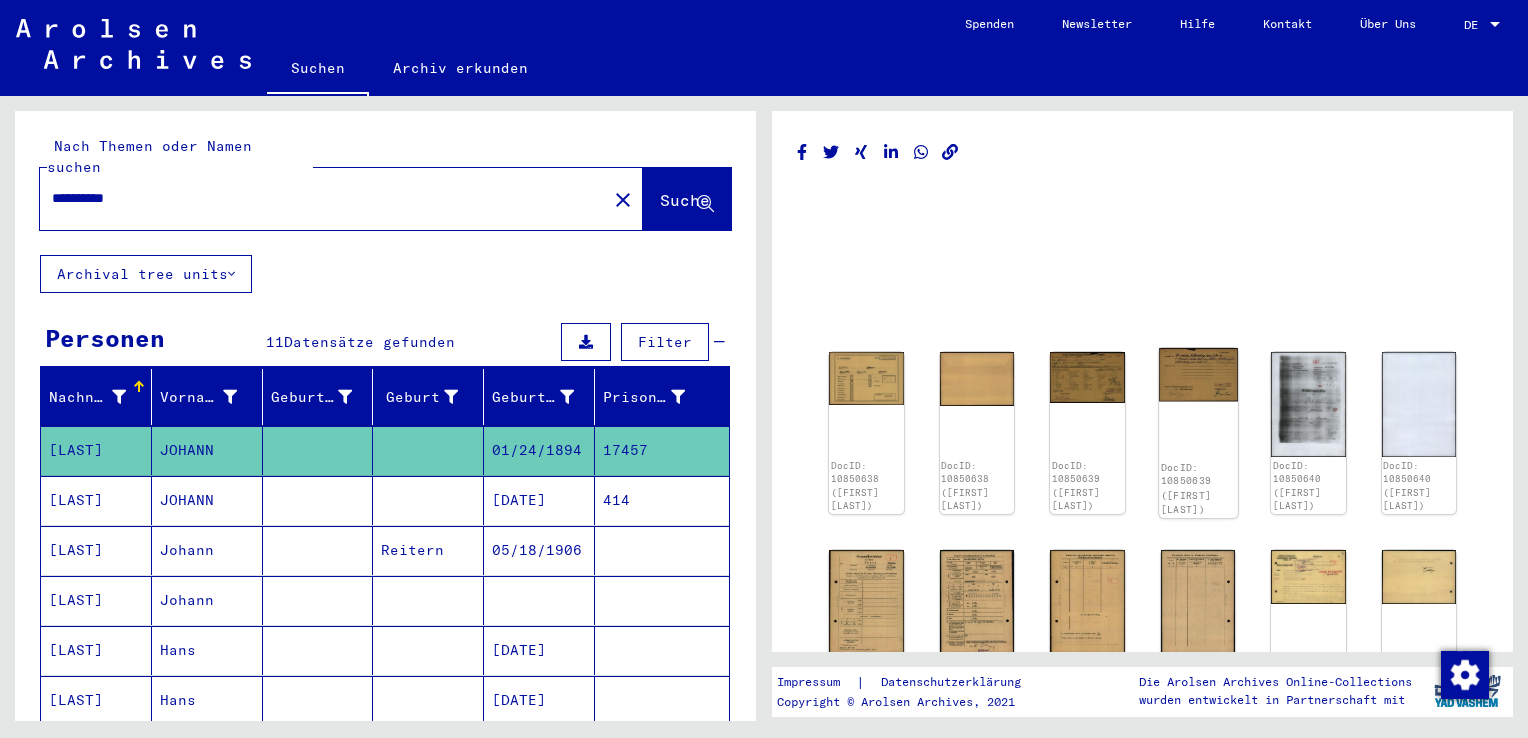 click 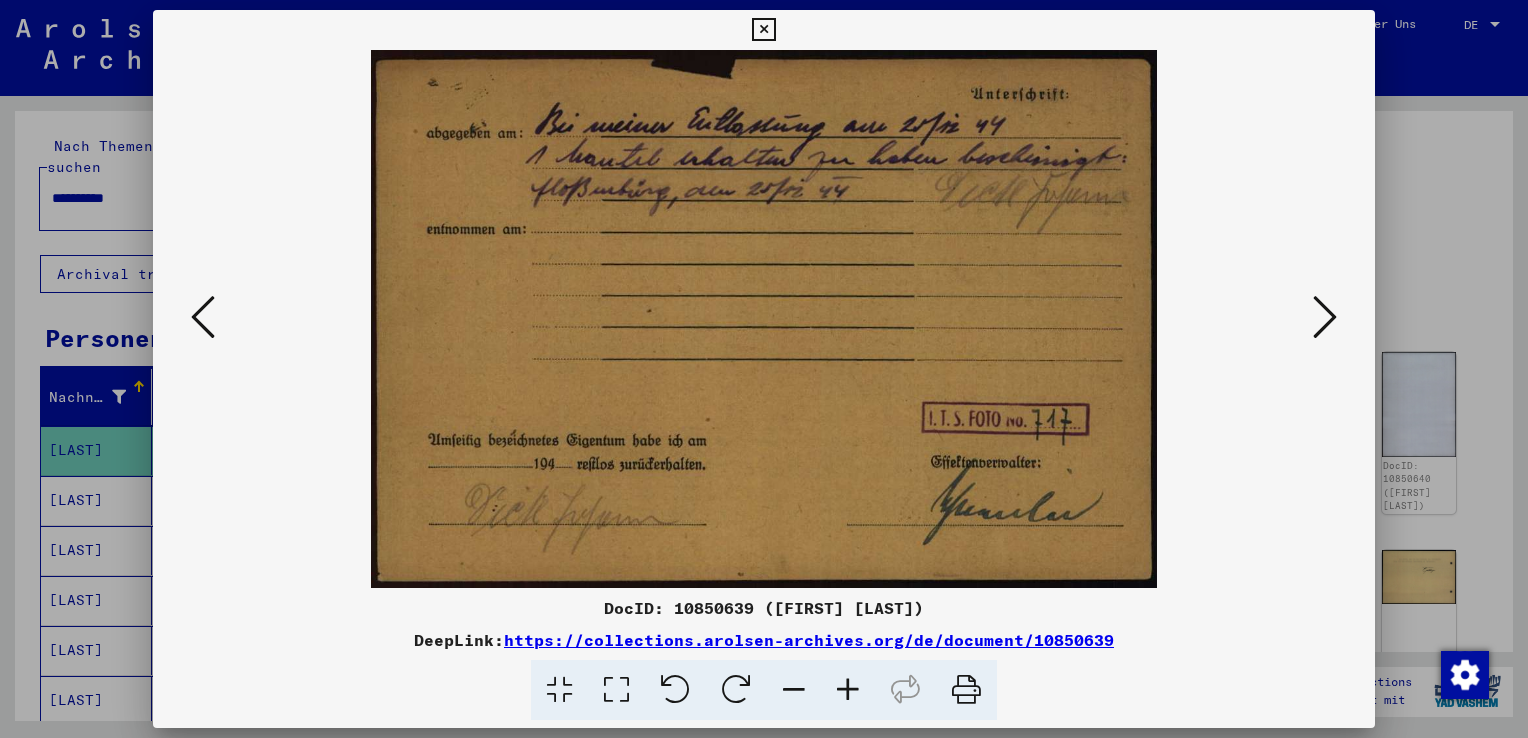 click at bounding box center [763, 30] 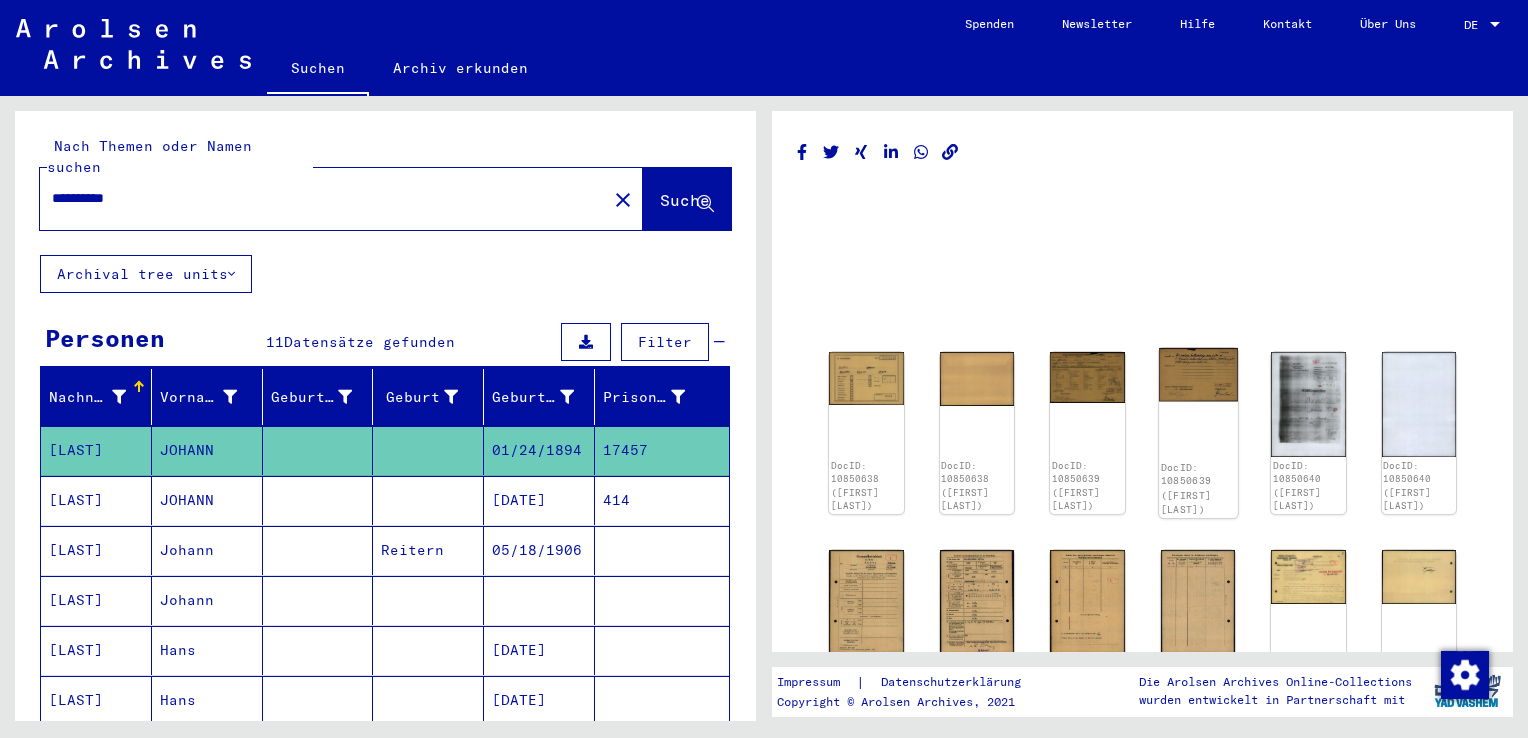 click 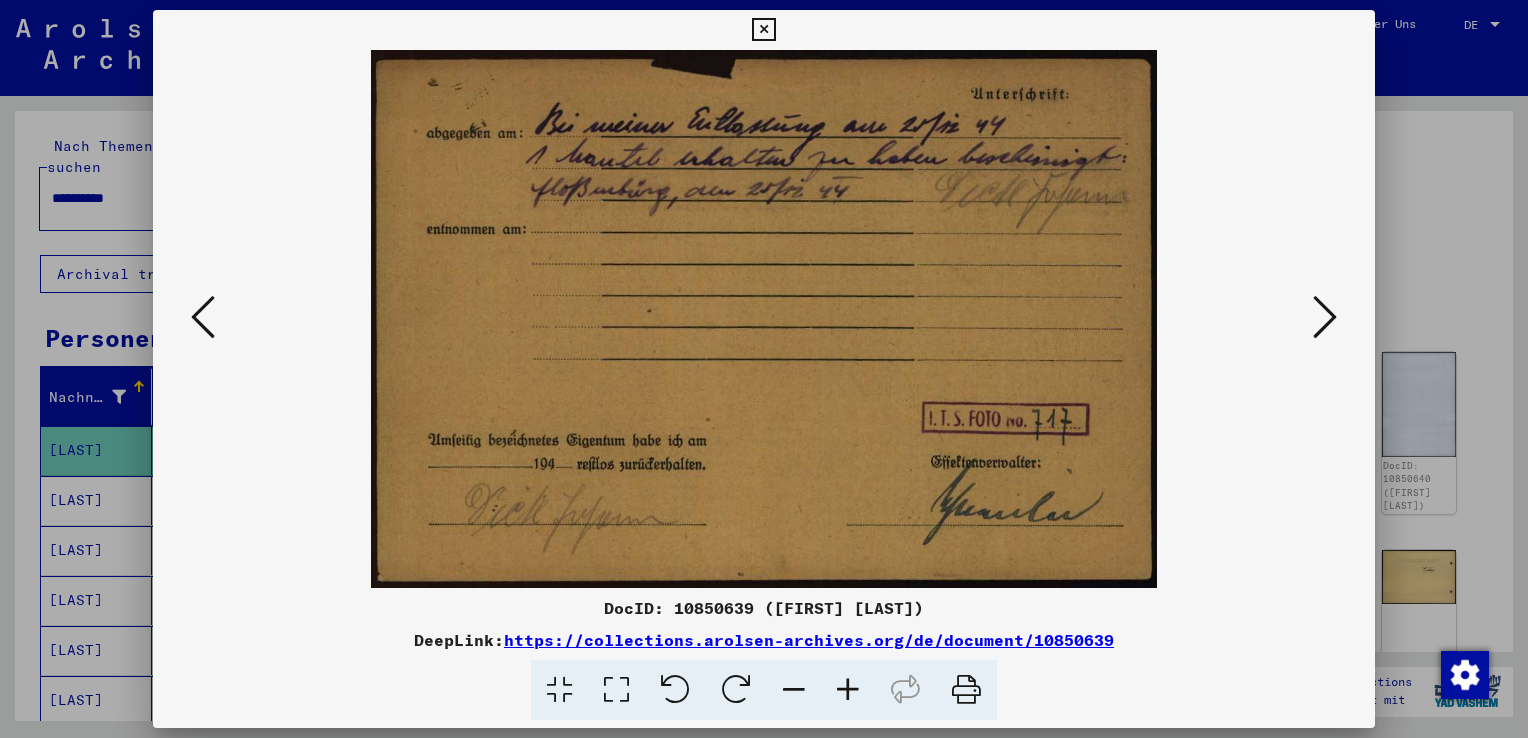 click at bounding box center (764, 319) 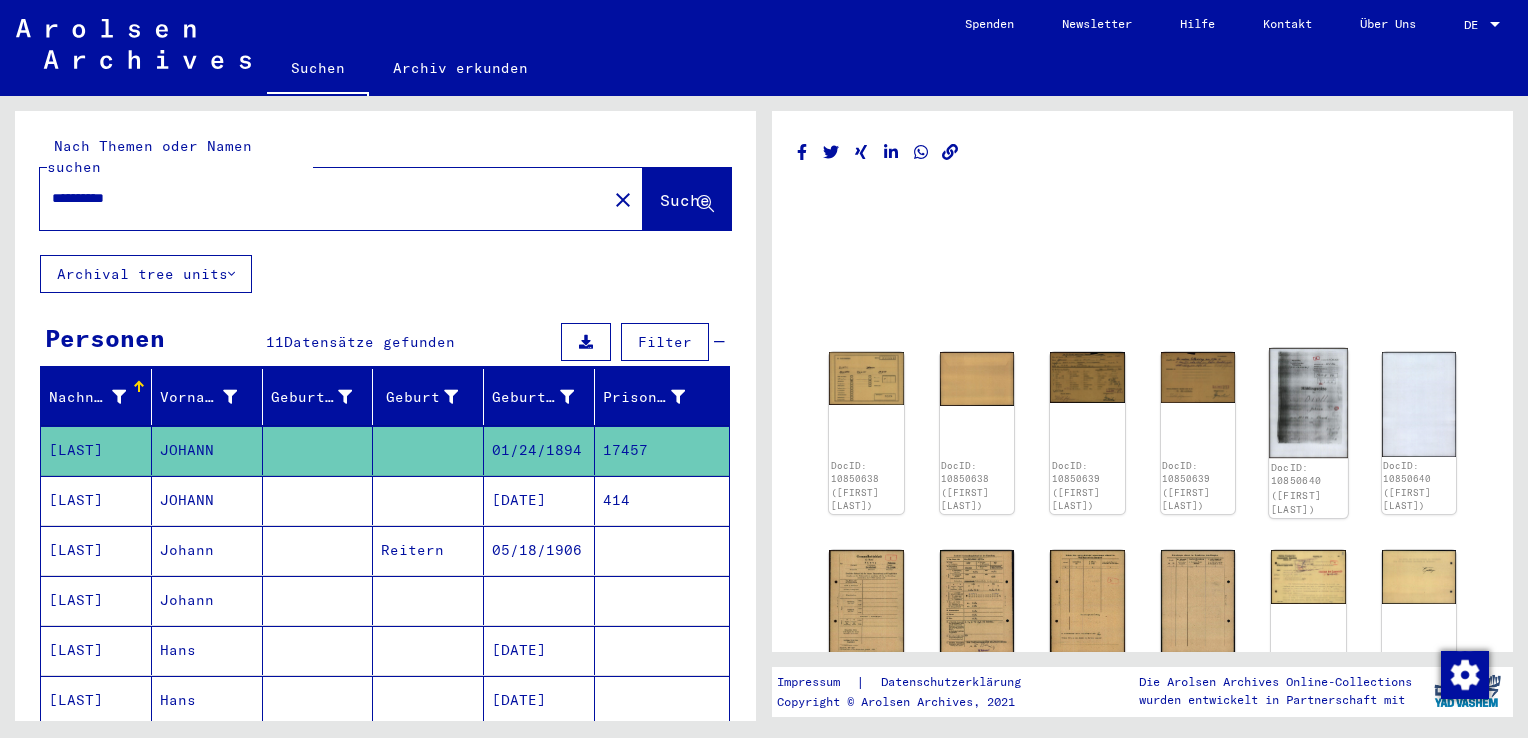 click 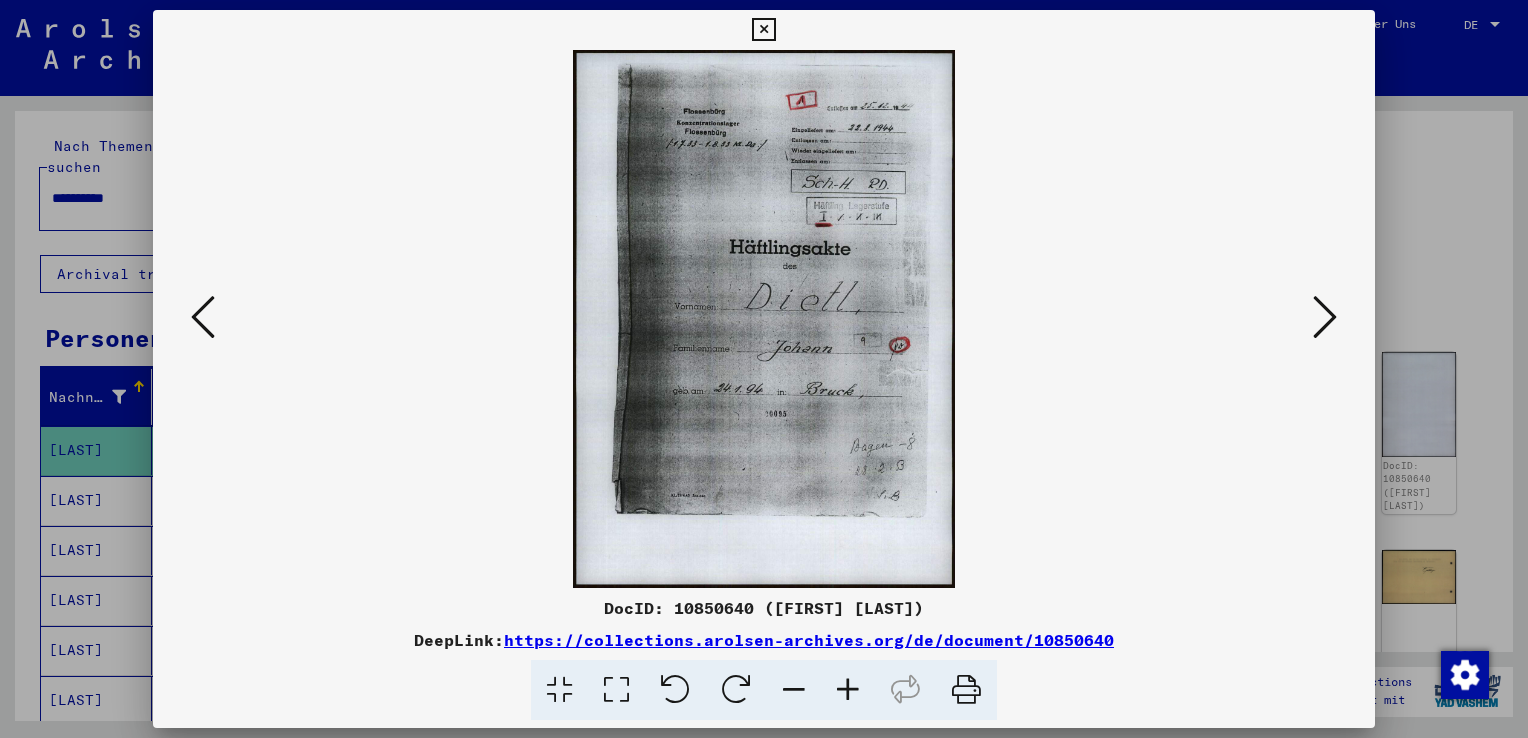click at bounding box center (1325, 317) 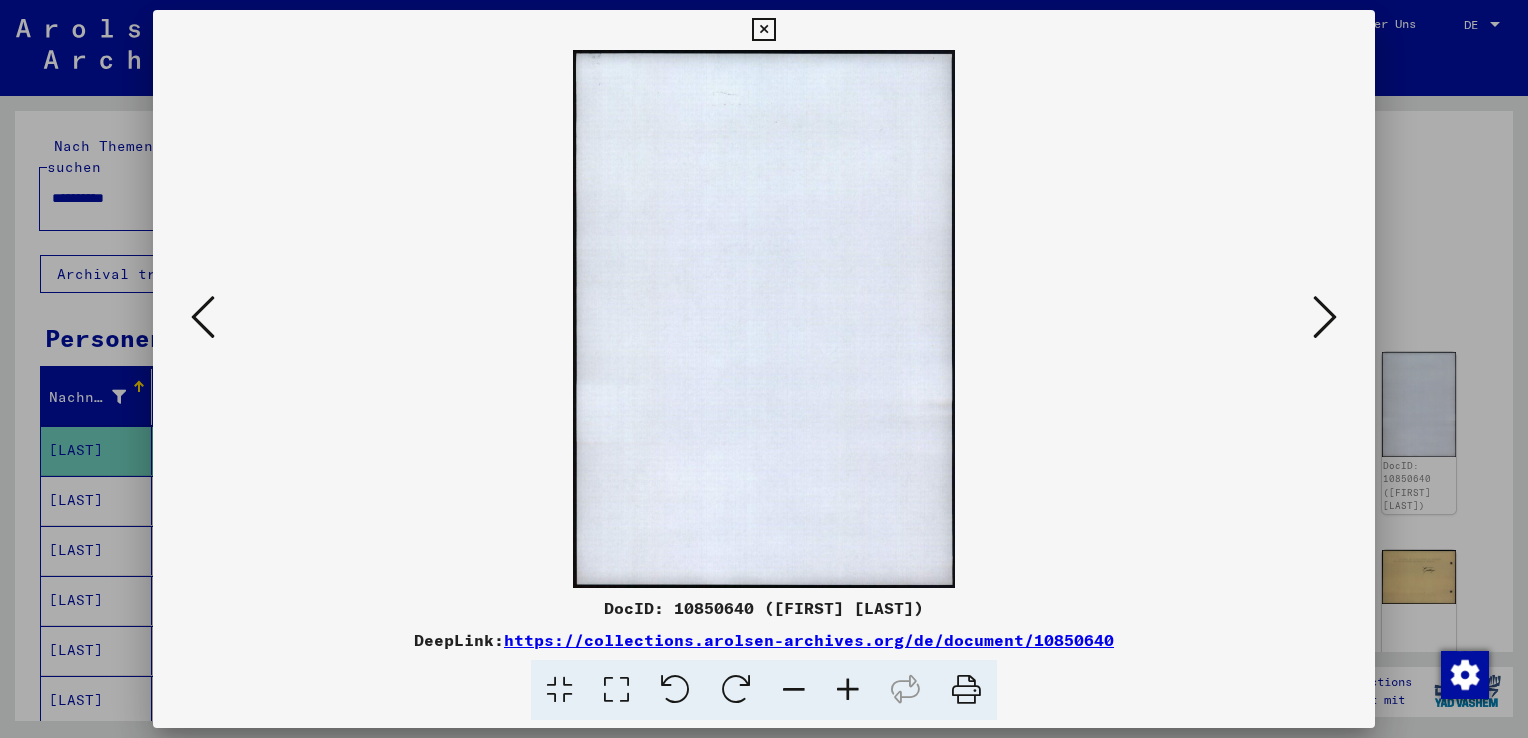 click at bounding box center (1325, 317) 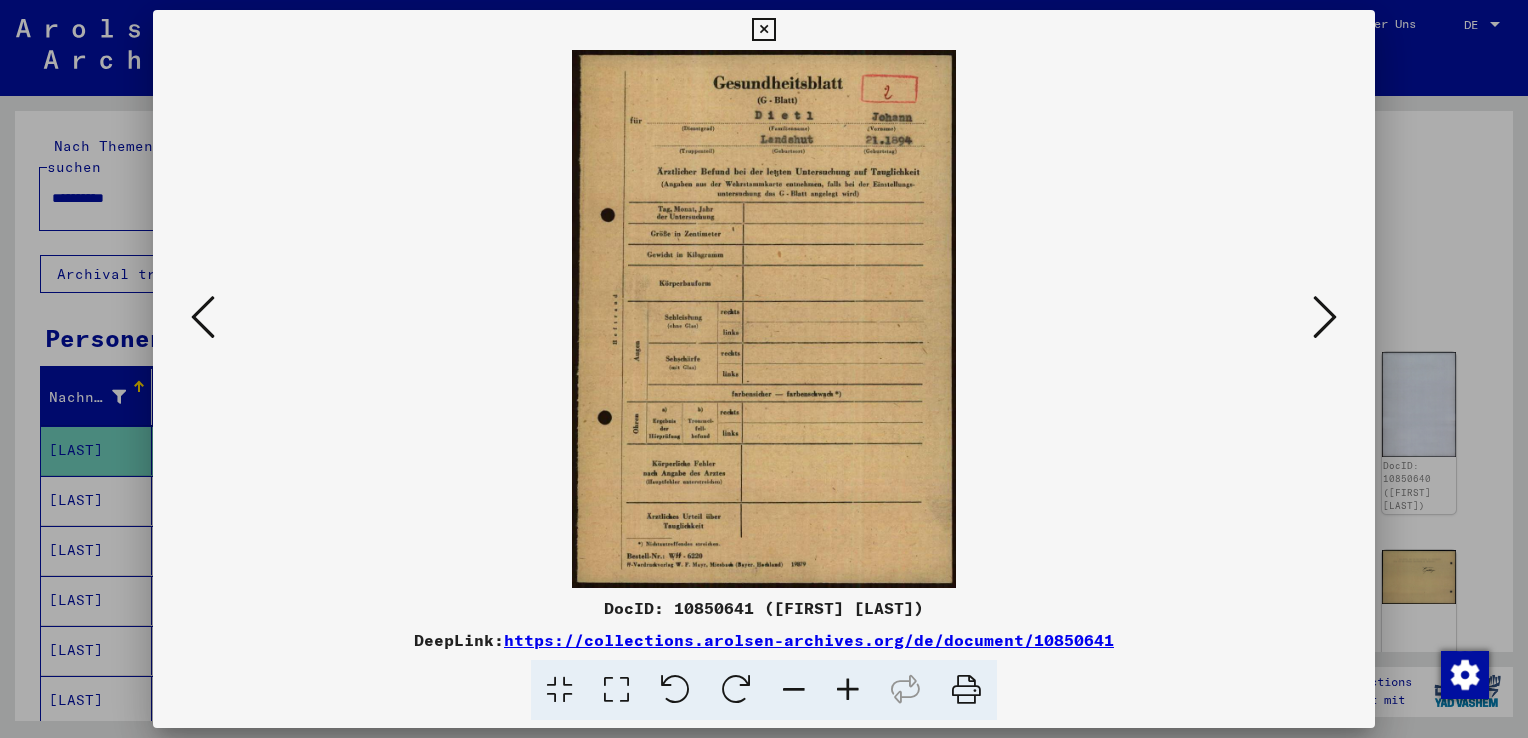 click at bounding box center (764, 319) 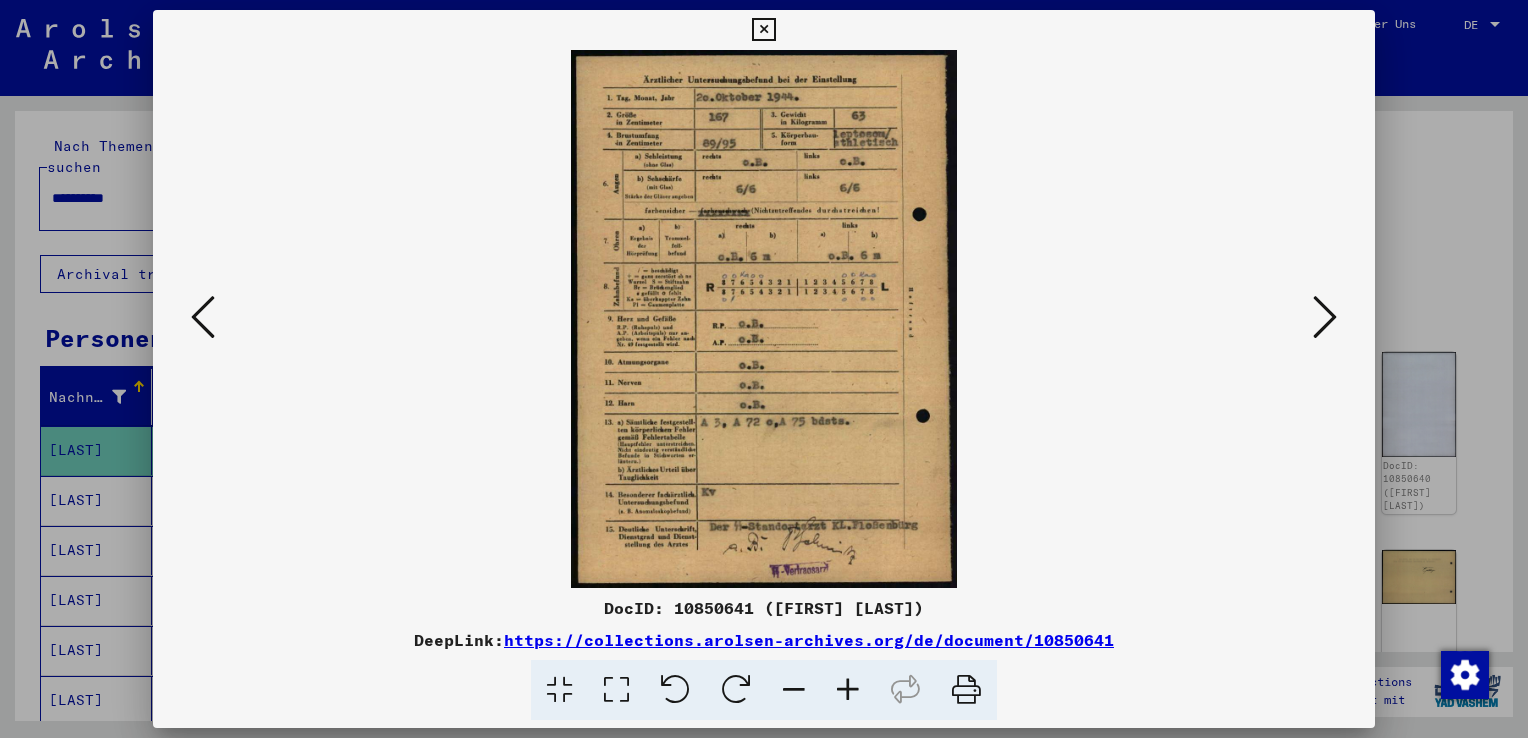 click at bounding box center (764, 319) 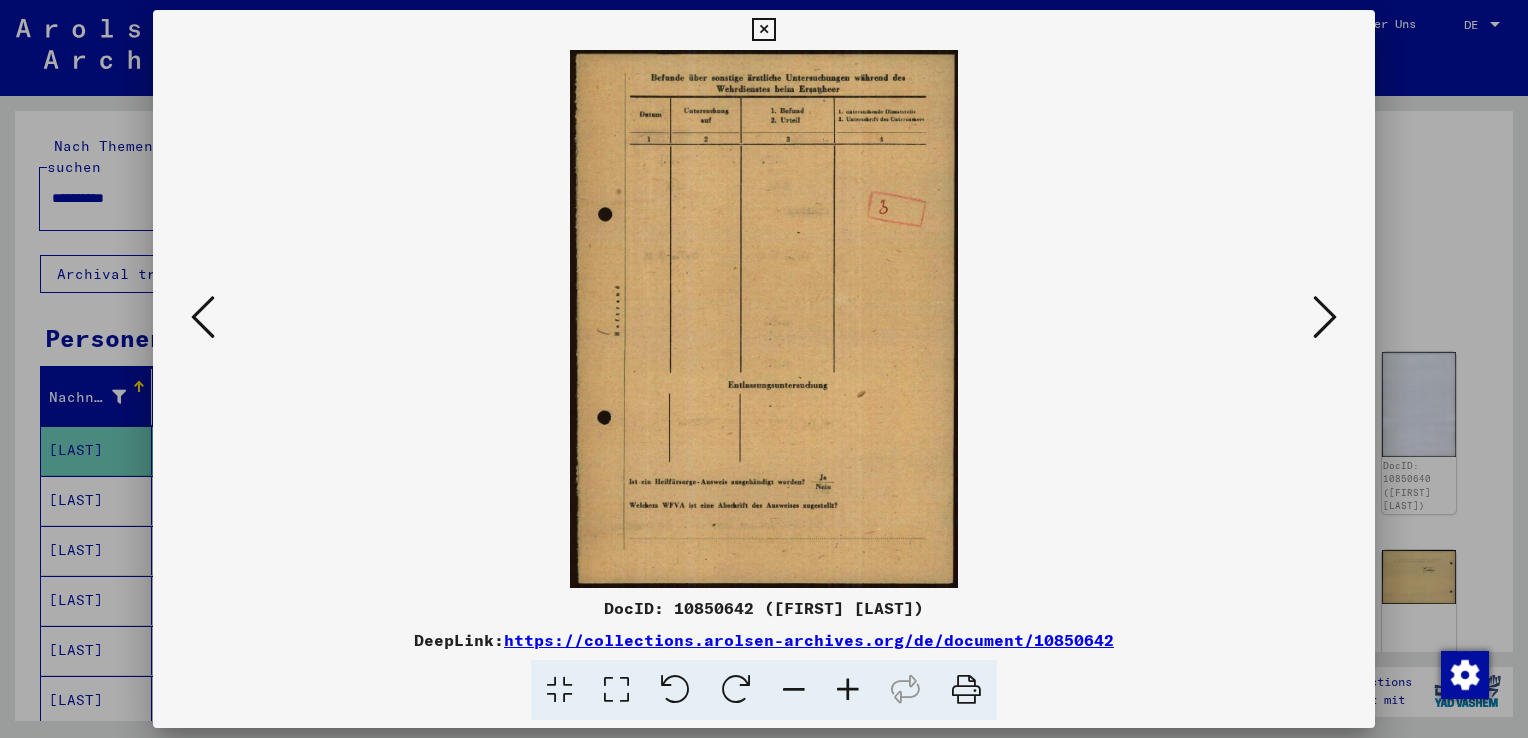 click at bounding box center (764, 319) 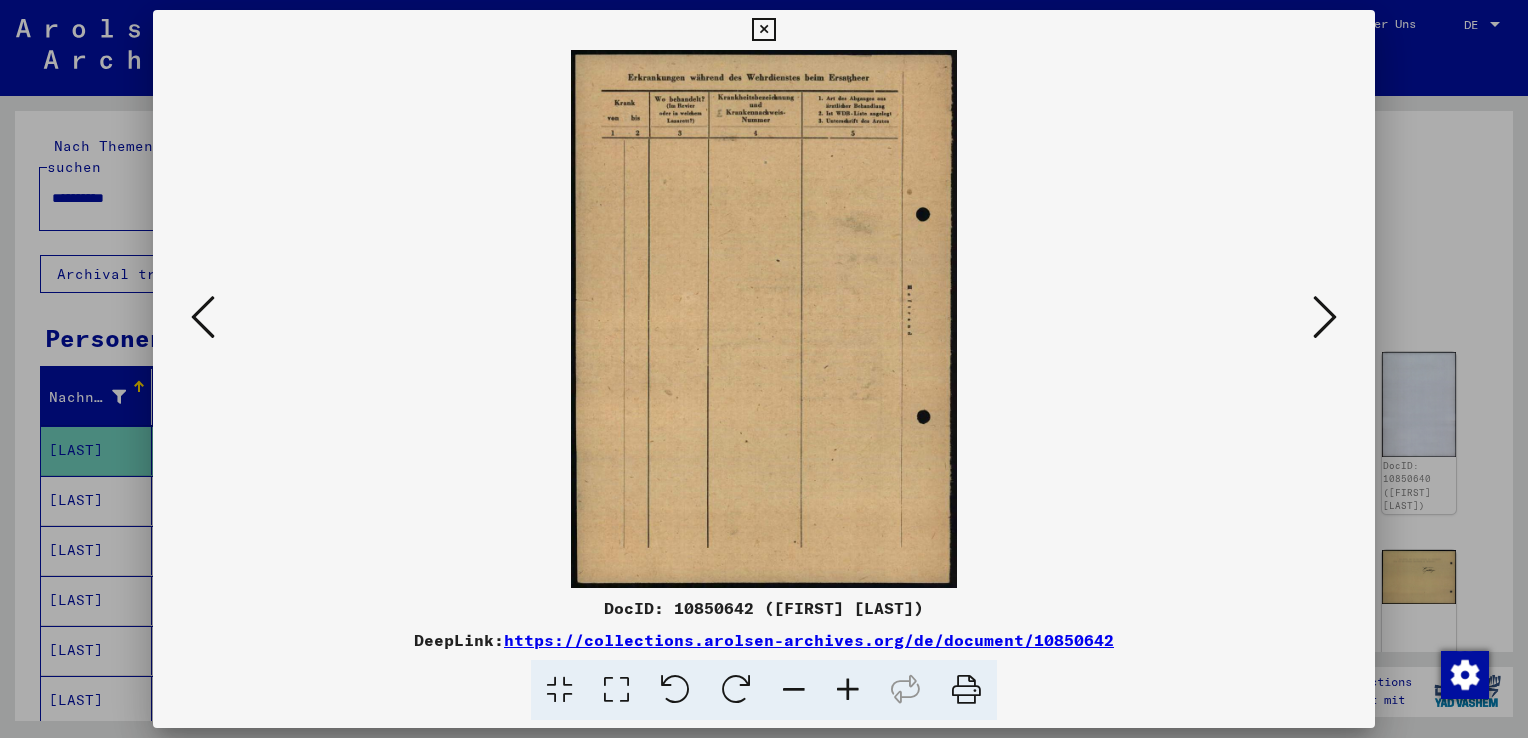 click at bounding box center (1325, 317) 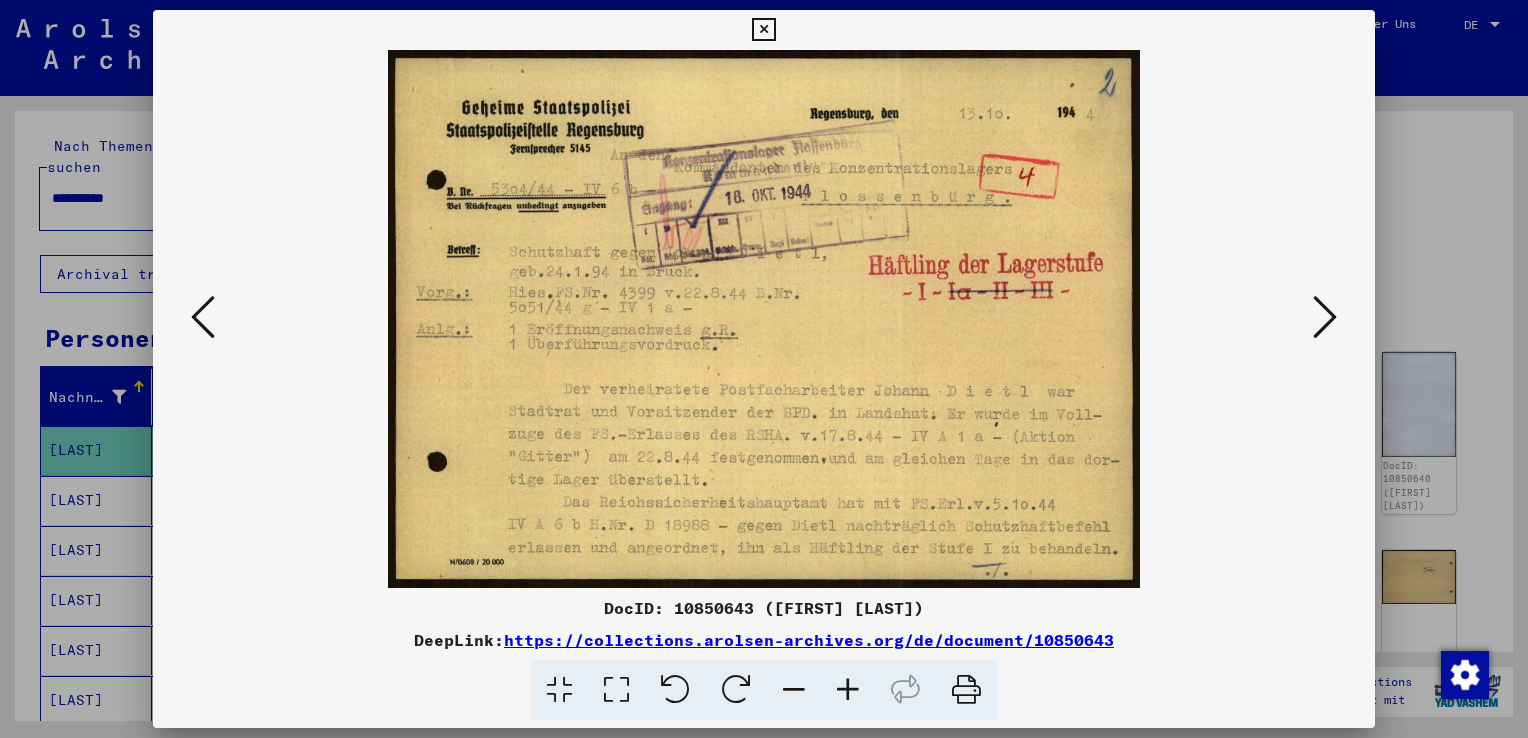 click at bounding box center [764, 319] 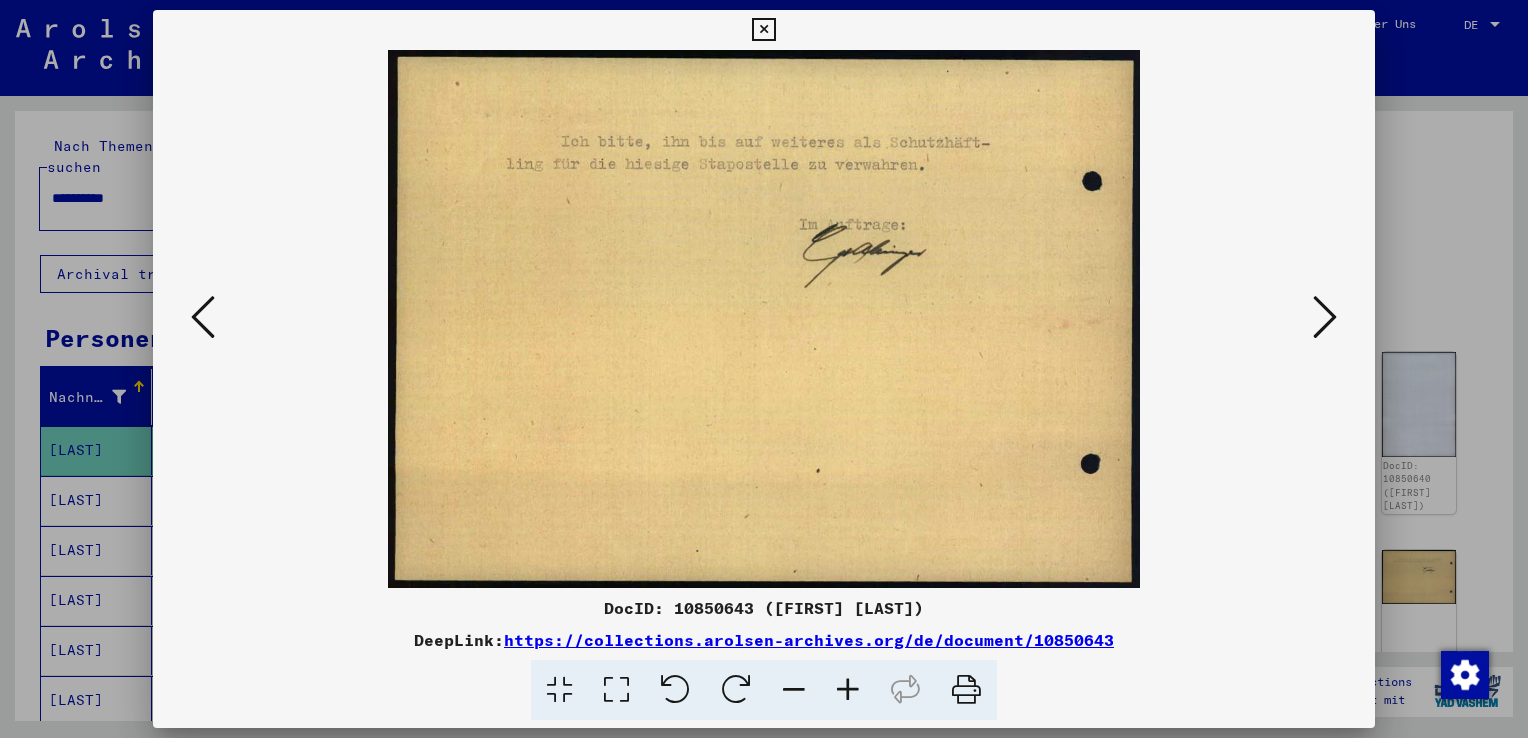 click at bounding box center (764, 690) 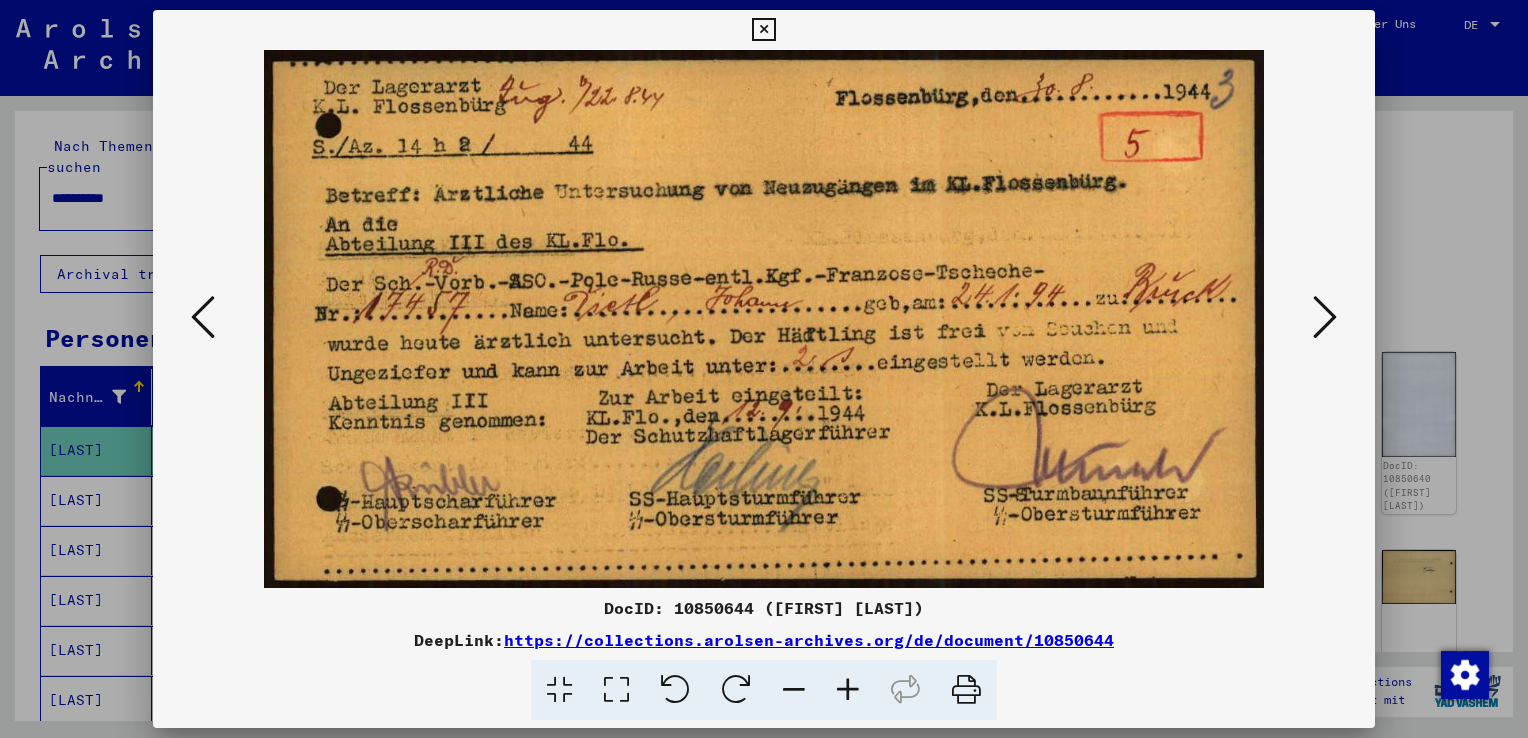 click on "DocID: 10850644 ([FIRST] [LAST])  DeepLink:  https://collections.arolsen-archives.org/de/document/10850644" at bounding box center [764, 658] 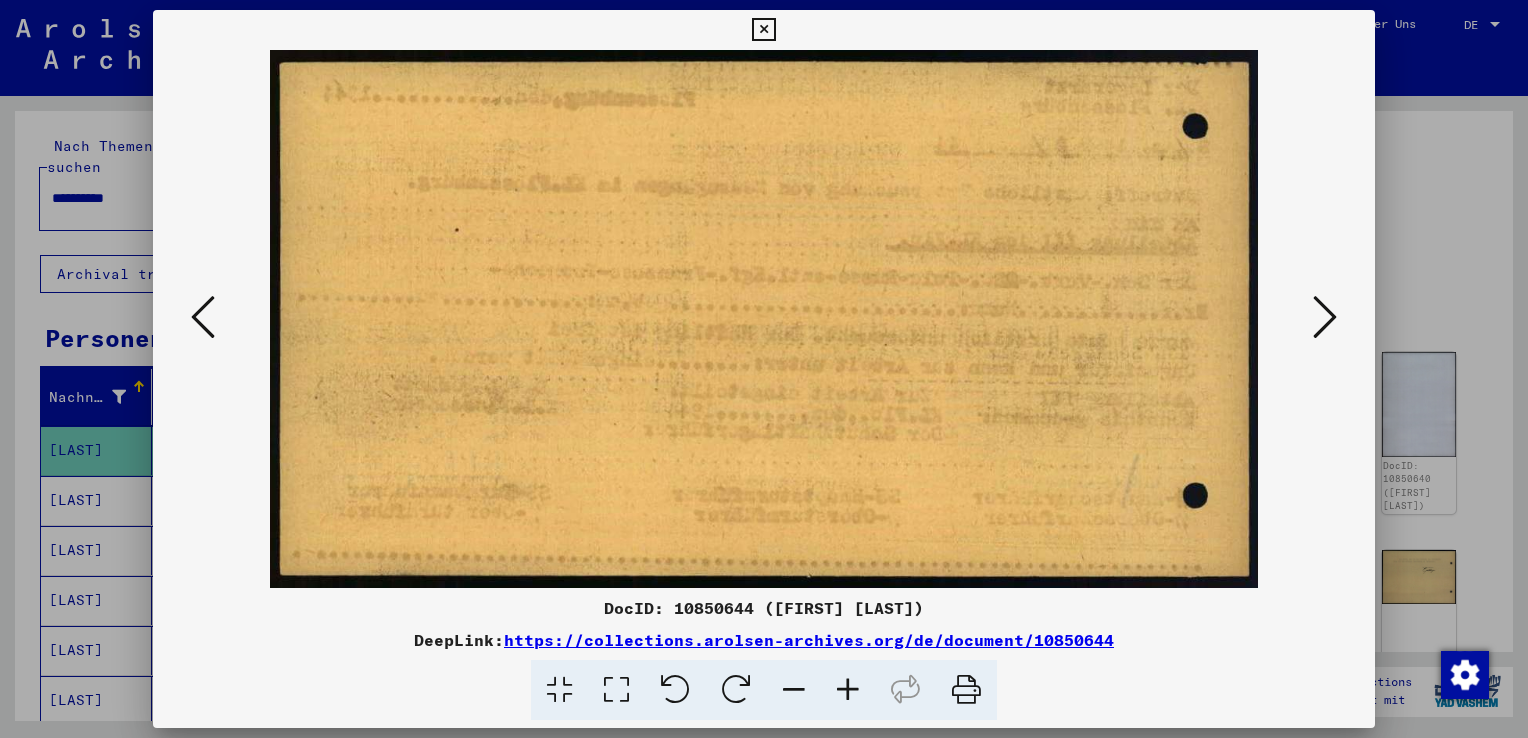 click at bounding box center (1325, 317) 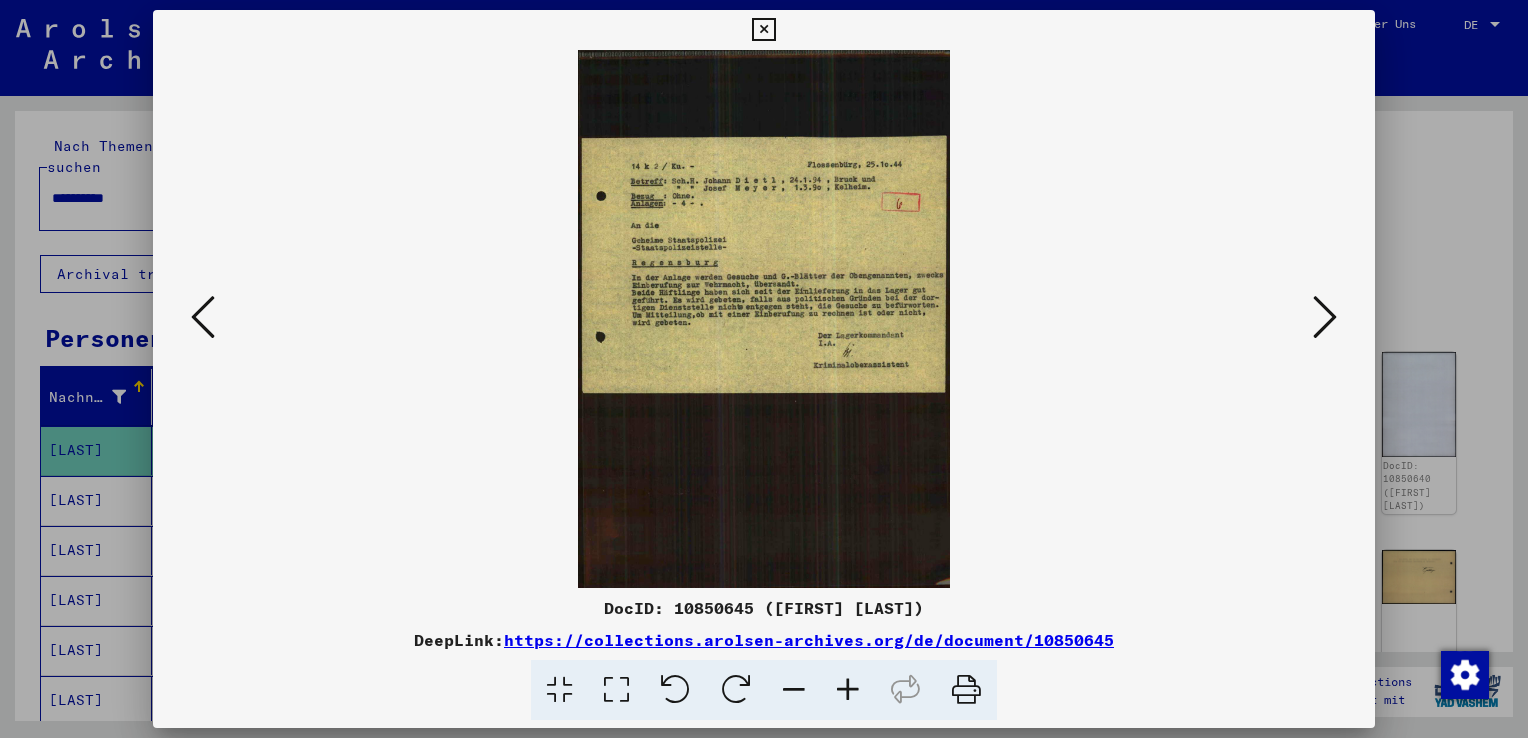 click at bounding box center (764, 319) 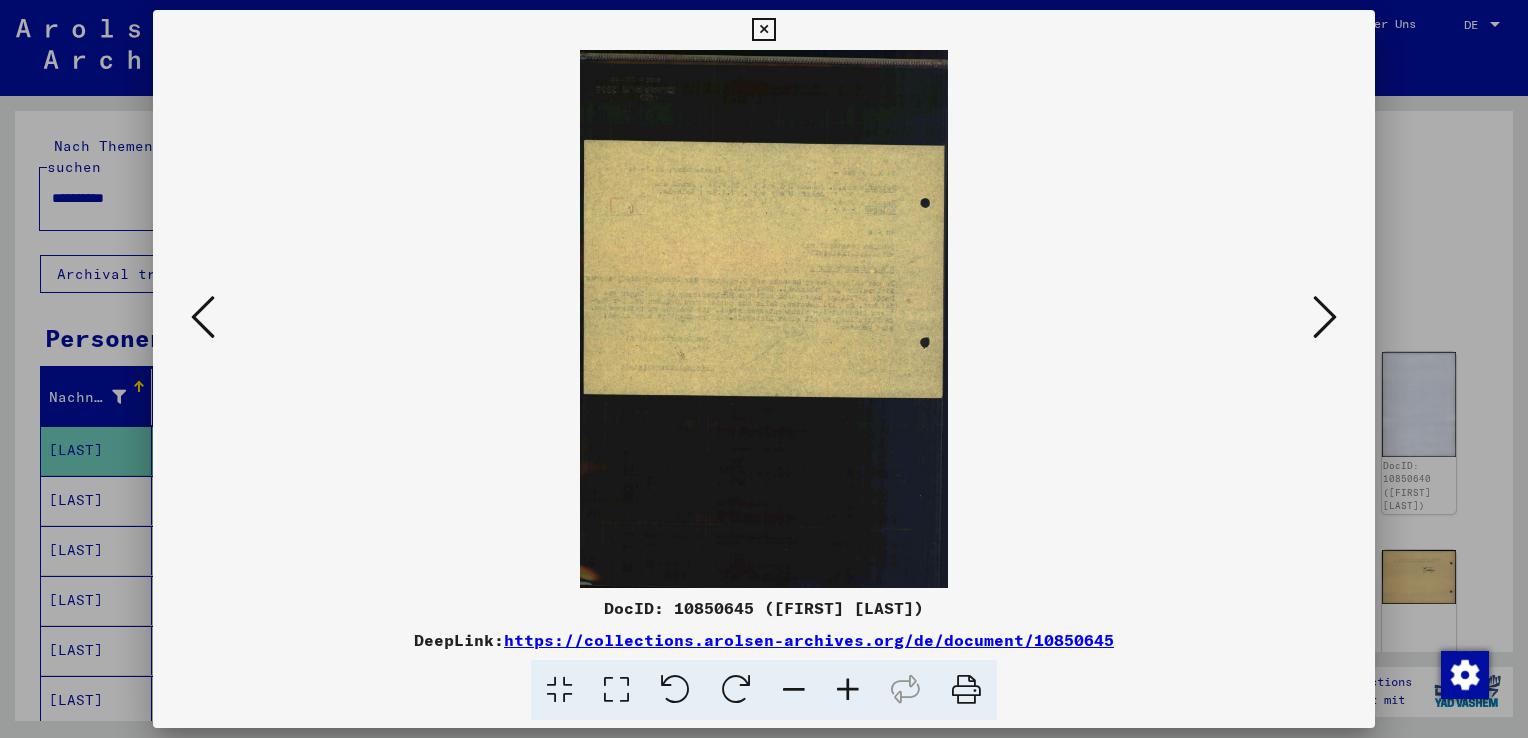 click at bounding box center (1325, 317) 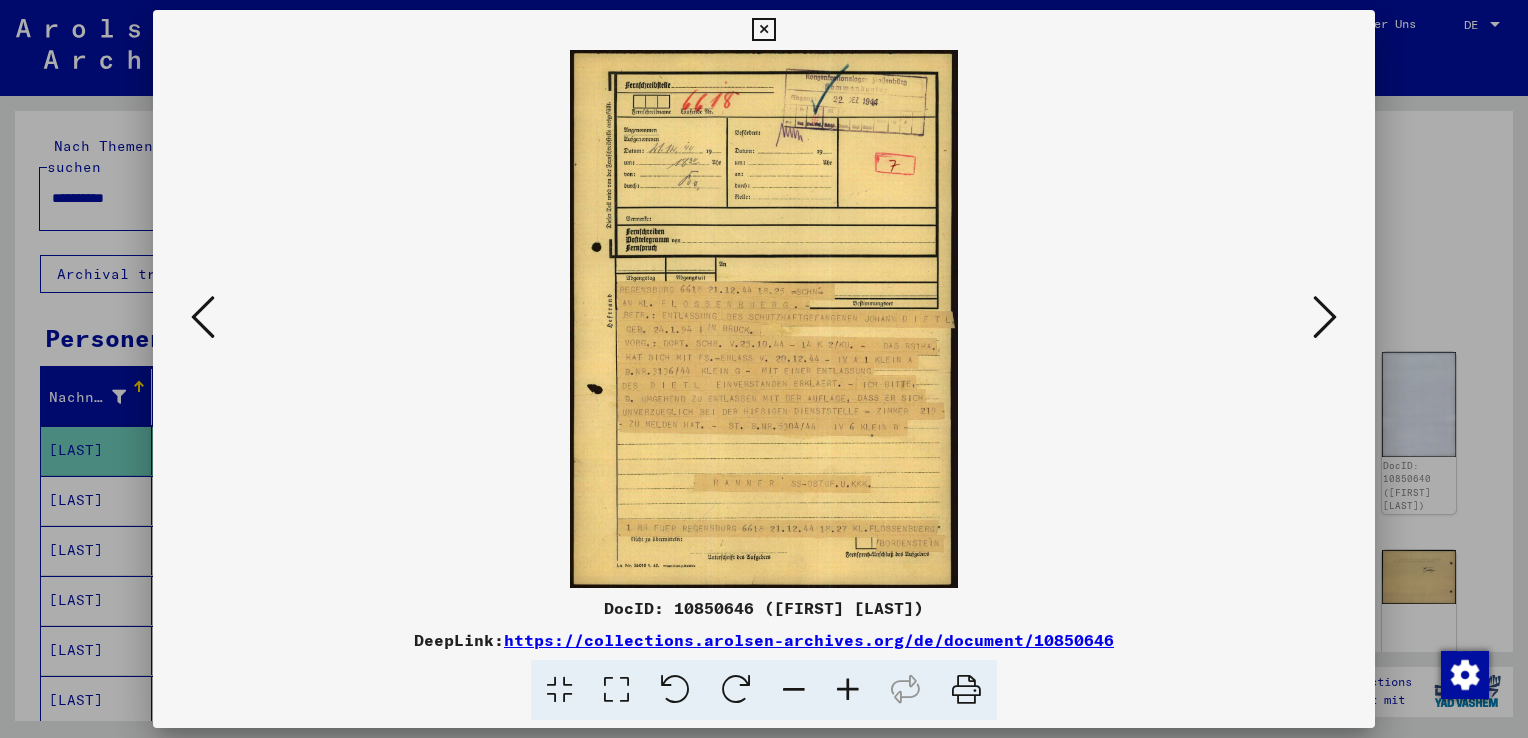 click at bounding box center (764, 319) 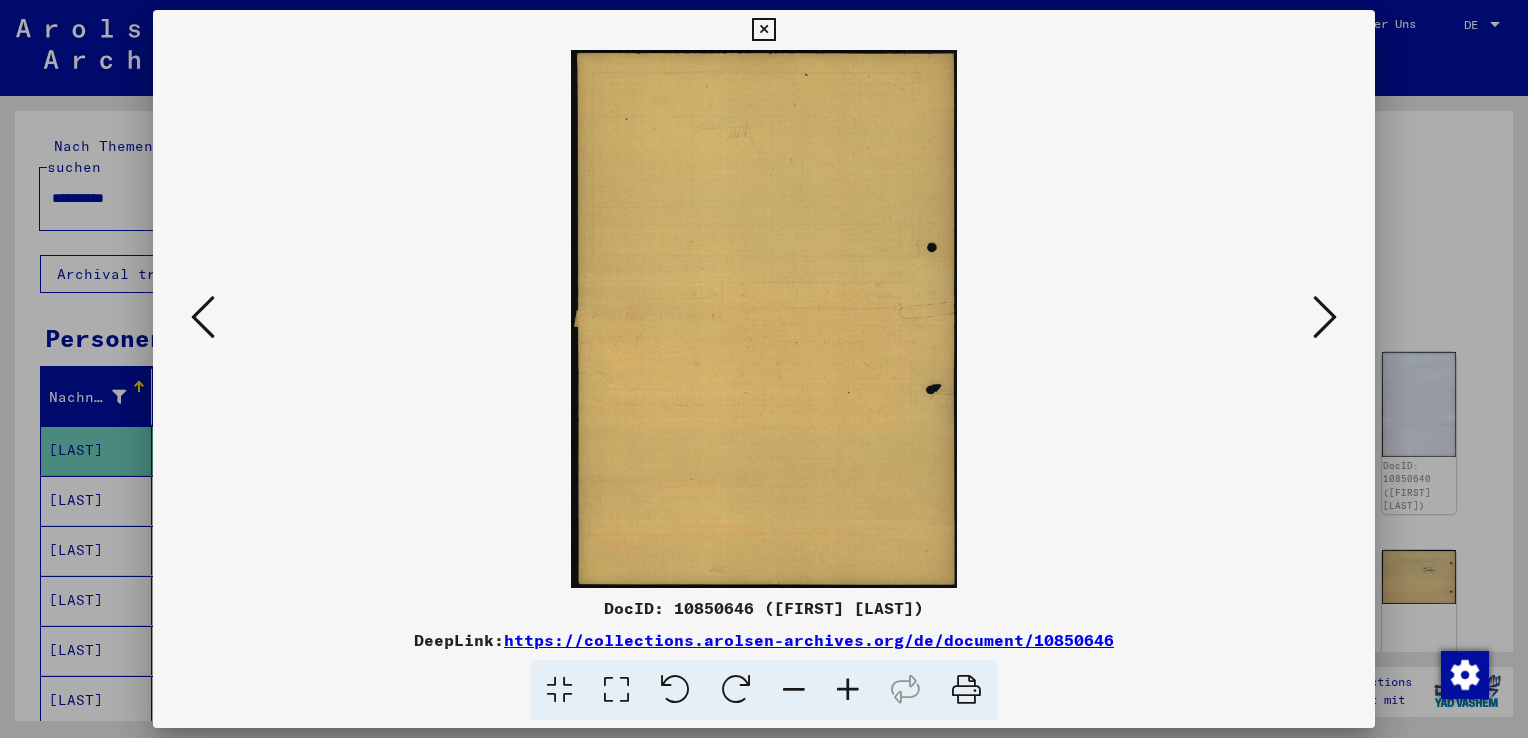 click at bounding box center (1325, 317) 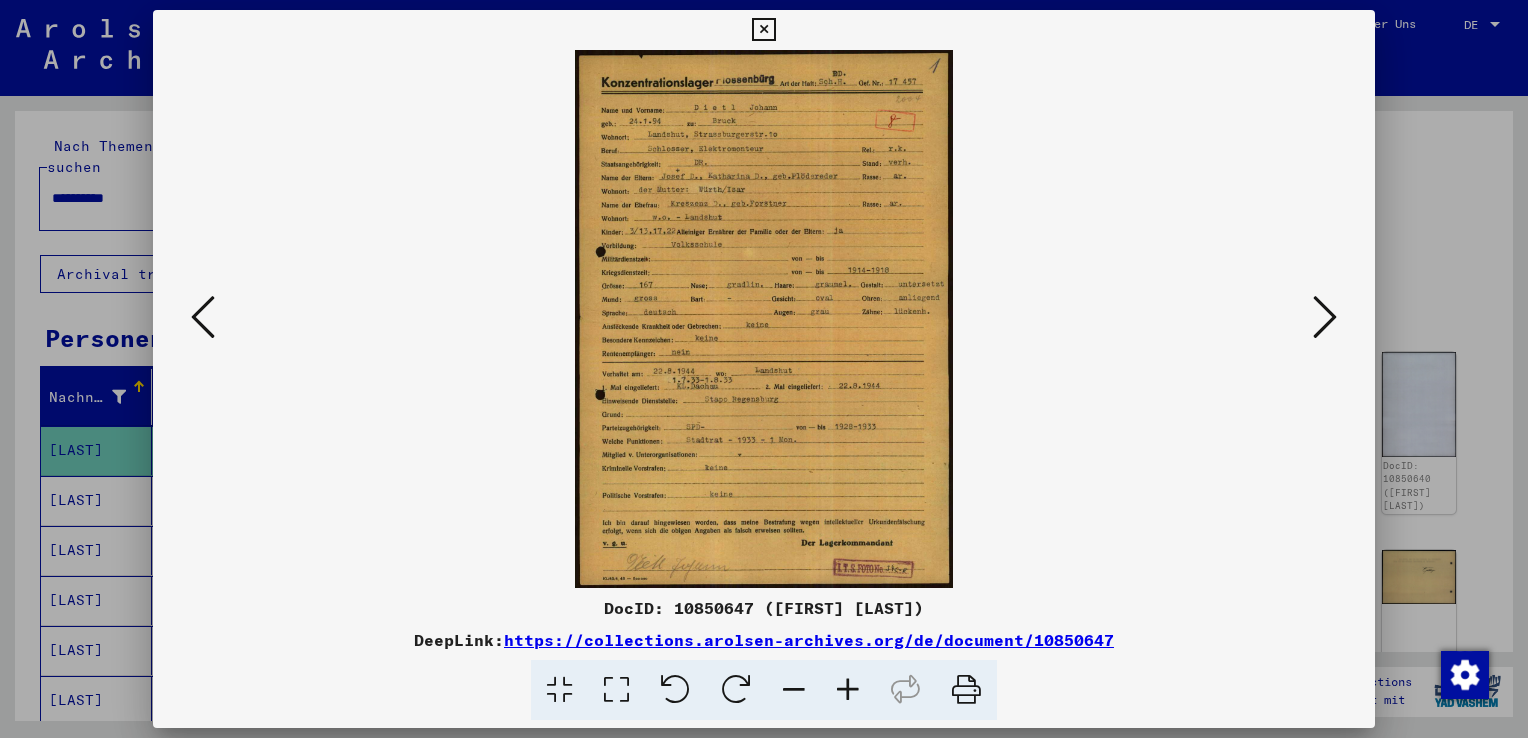 click at bounding box center (764, 319) 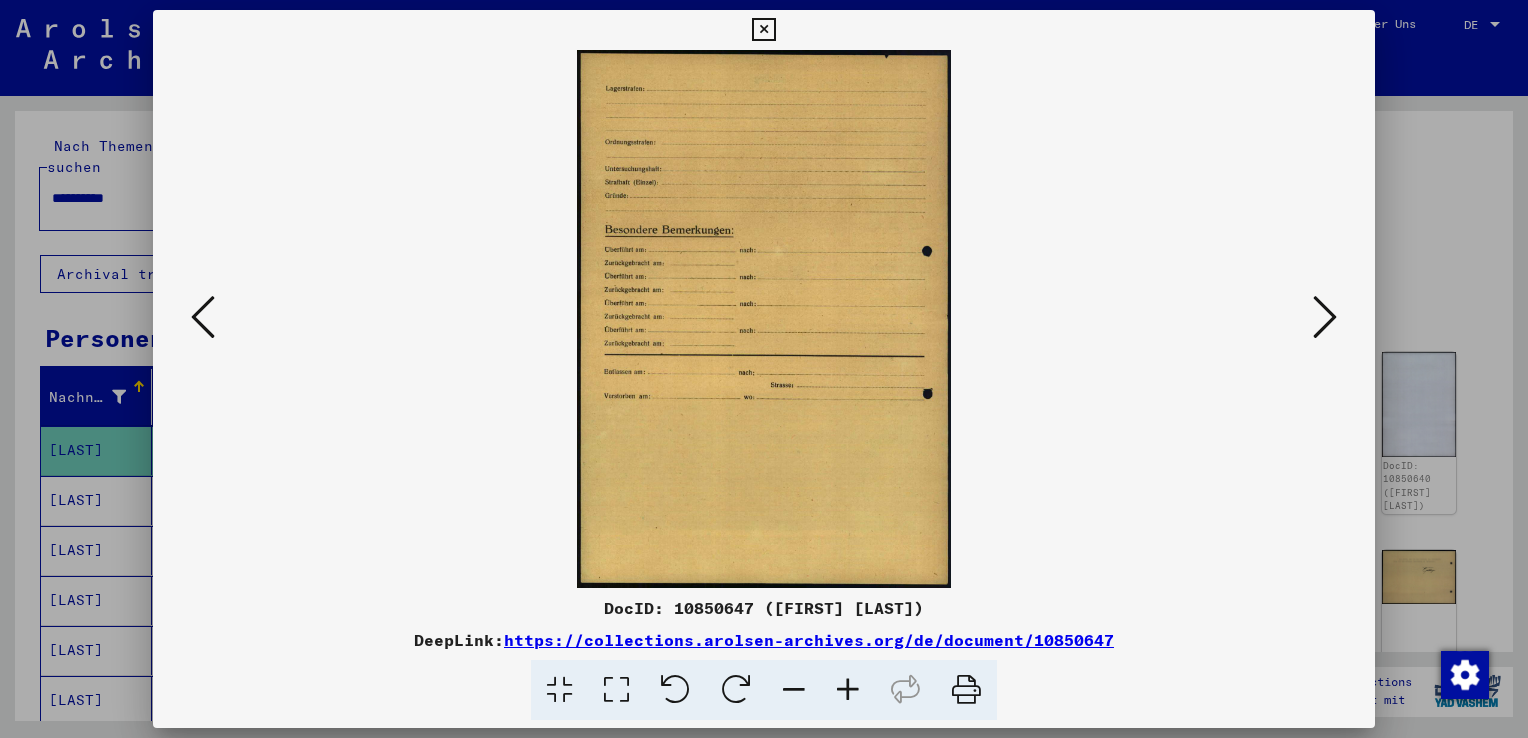 click at bounding box center [1325, 317] 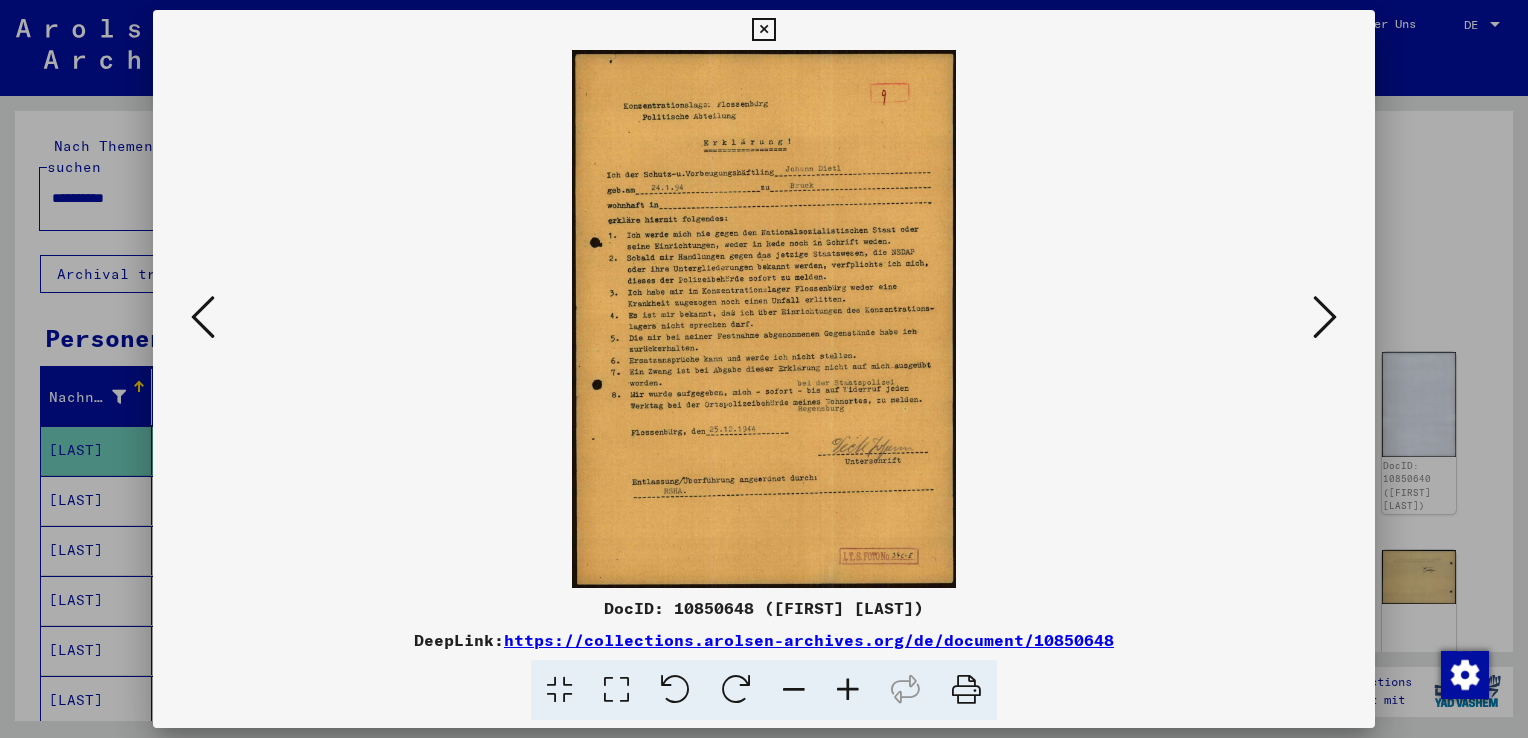 click at bounding box center [764, 319] 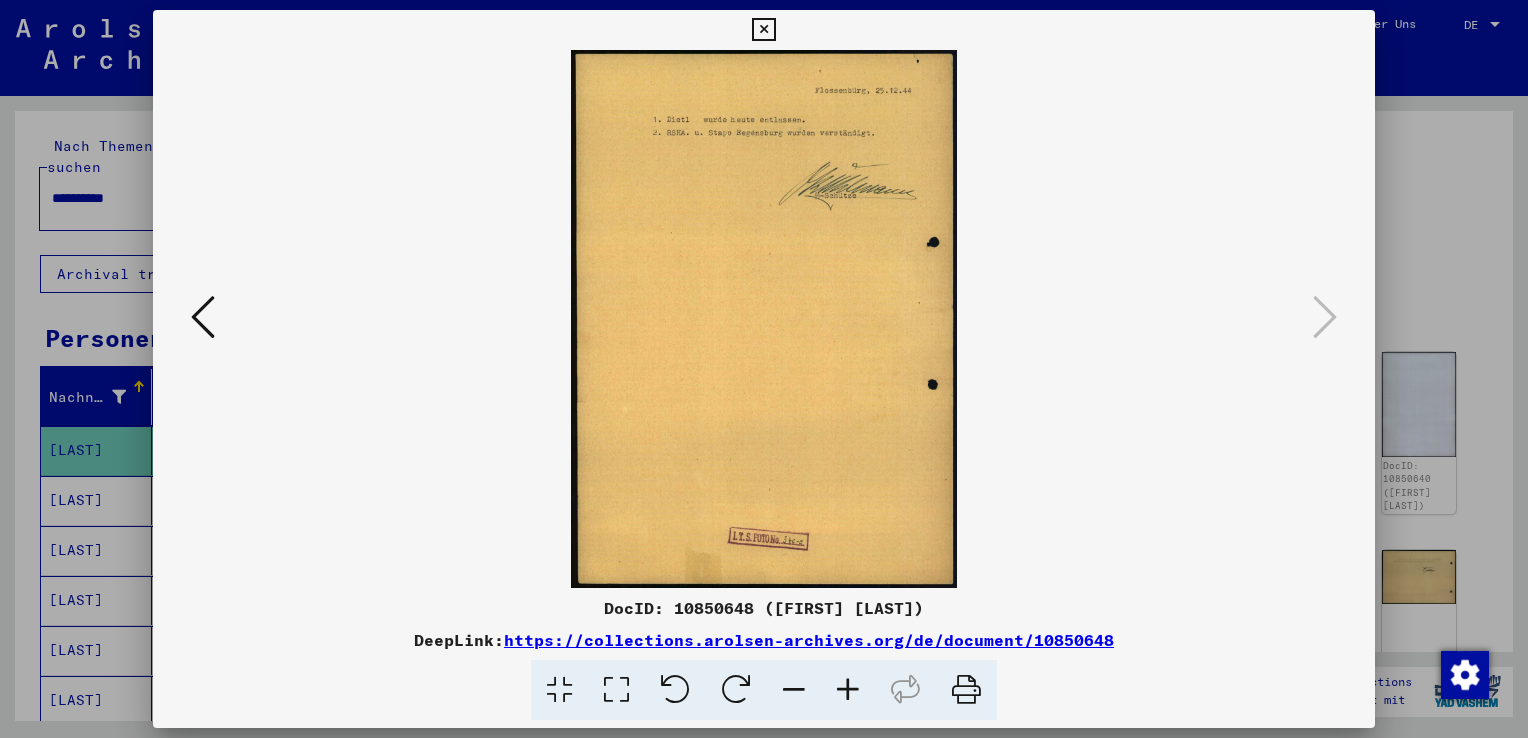 click at bounding box center (764, 319) 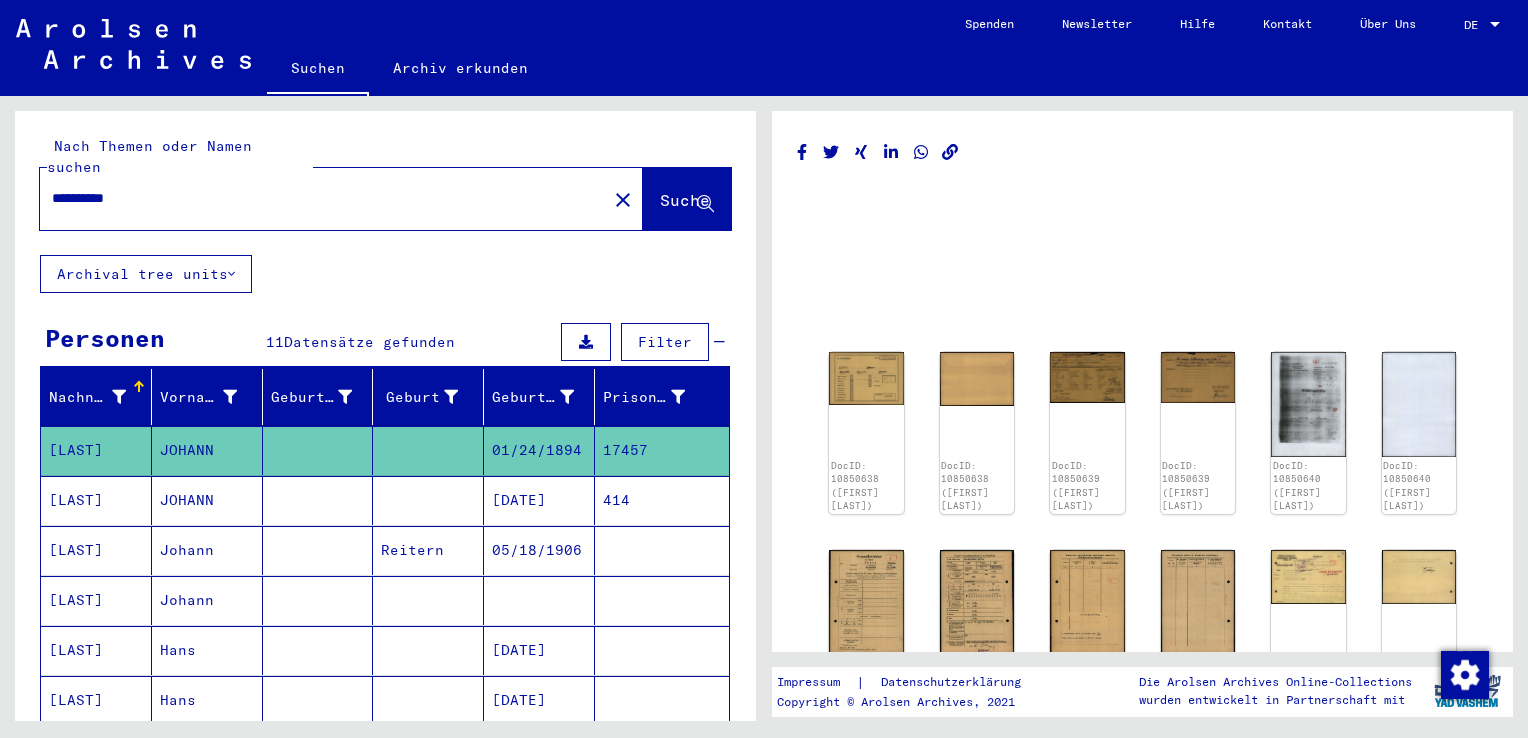 drag, startPoint x: 146, startPoint y: 173, endPoint x: 37, endPoint y: 167, distance: 109.165016 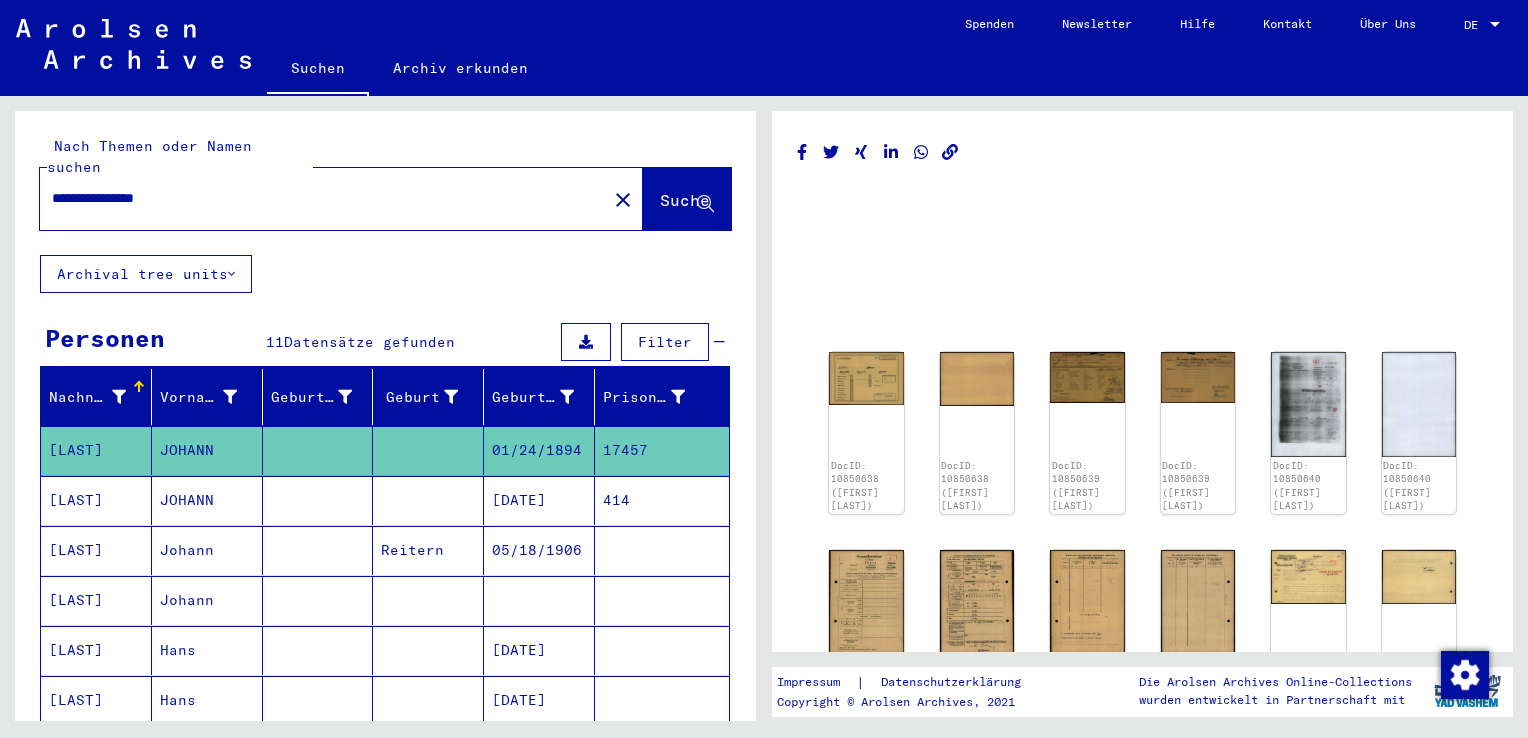 type on "**********" 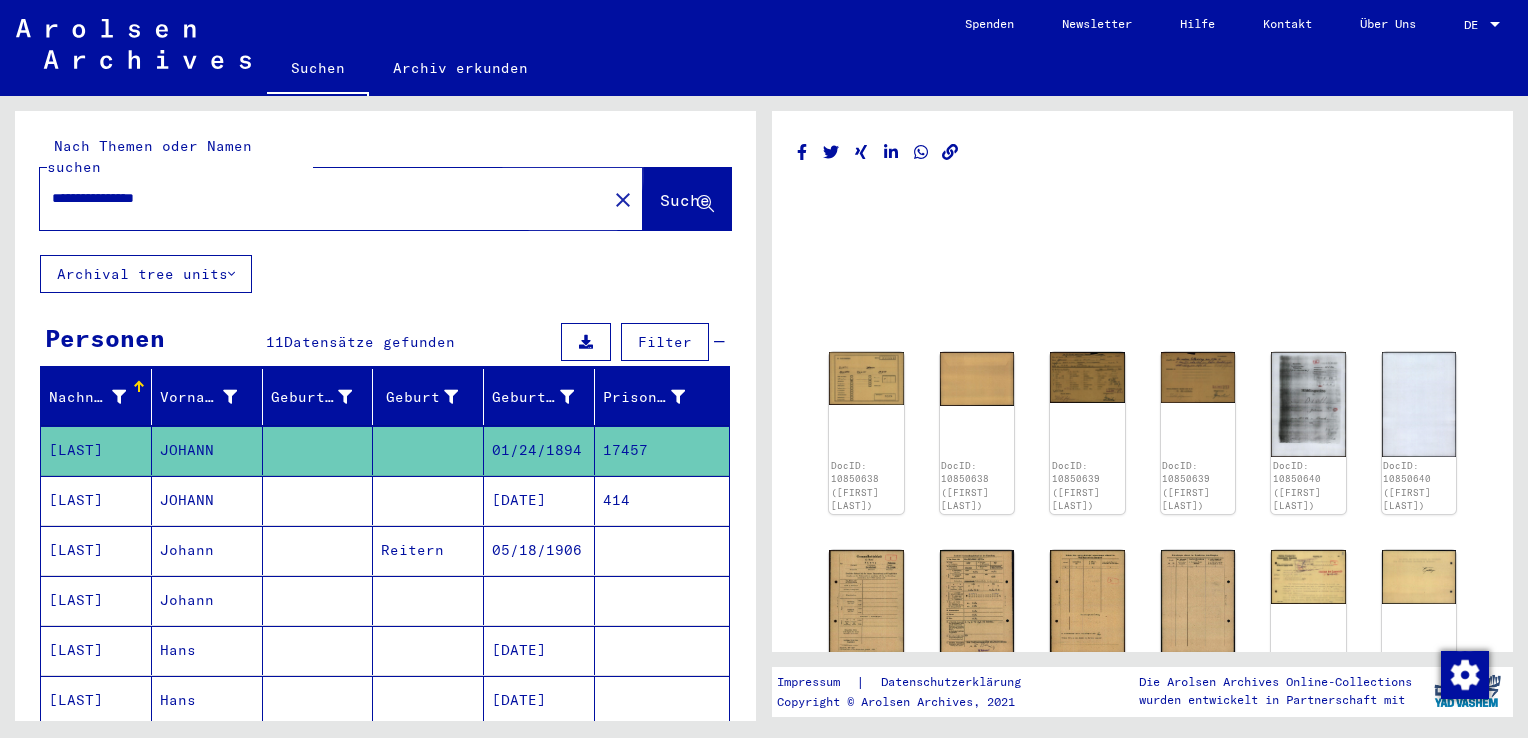 click on "Suche" 